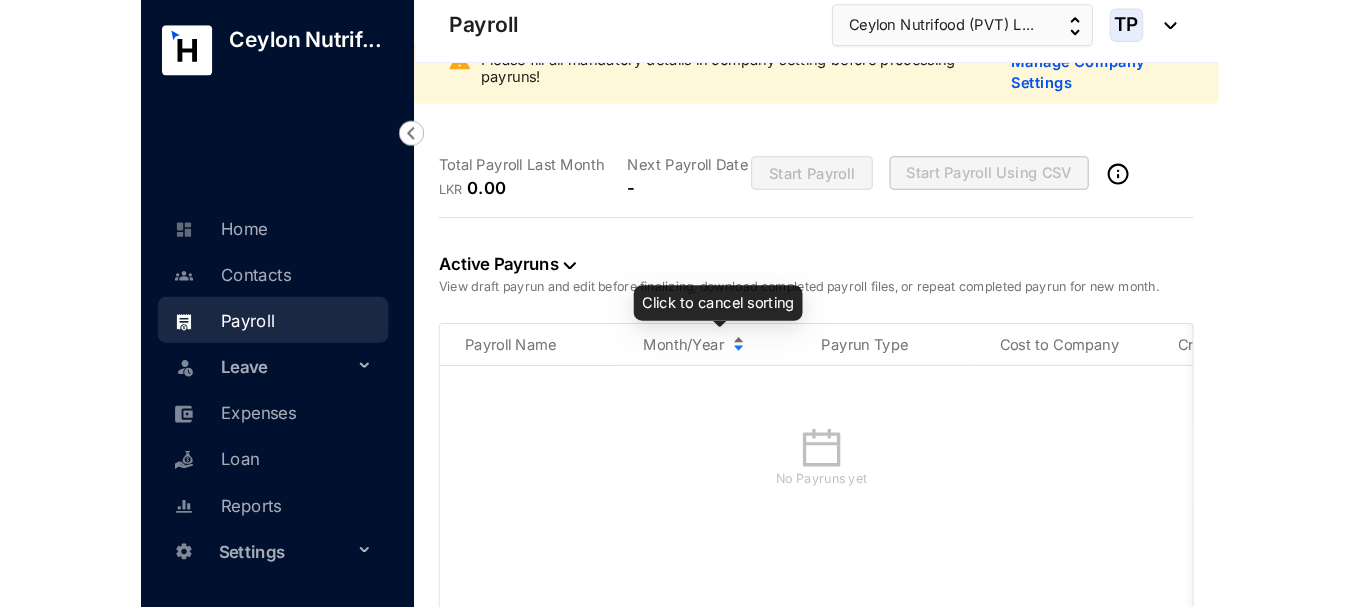 scroll, scrollTop: 0, scrollLeft: 0, axis: both 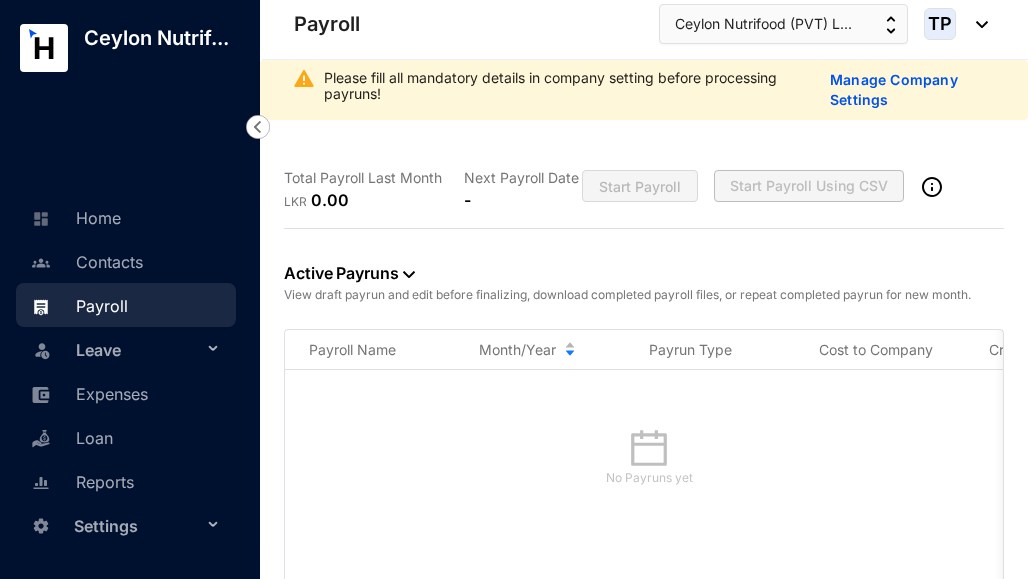click on "Manage Company Settings" at bounding box center [922, 90] 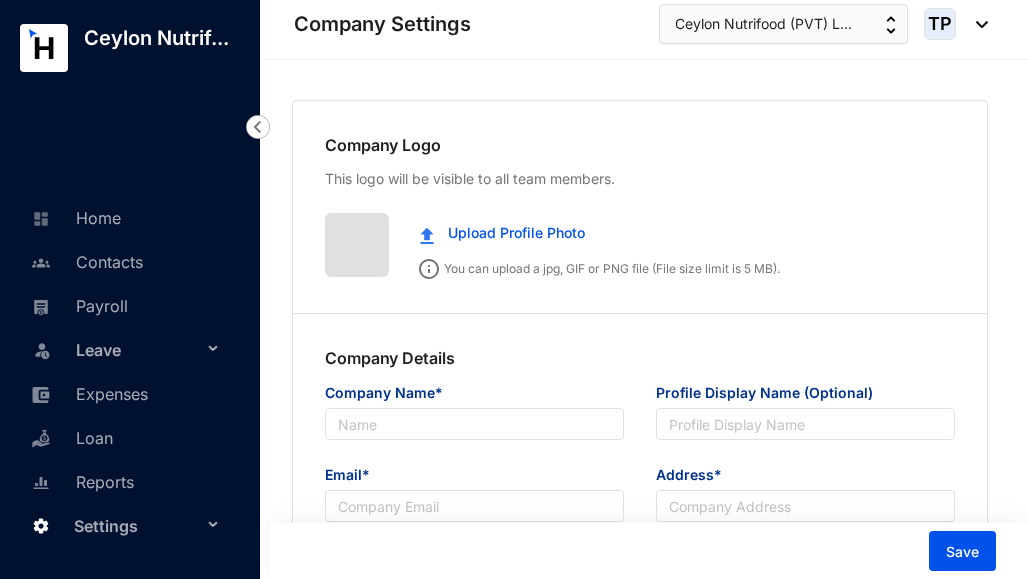 click on "Company Logo This logo will be visible to all team members.   Upload Profile Photo You can upload a jpg, GIF or PNG file (File size limit is 5 MB). Company Details Company Name* Profile Display Name (Optional) Email* Address* Industry* Telephone* Branches Registration Number Pay Cycle Start Date* Choose Start Date EPF/ETF Information Zone* EPF* ETF* Tax on Tax Working Hours Typical working hours From To No of working hours per day* No of working days per Month* Choose working days Preferred Input Format Custom Opening Balance Customize your leaves beyond the shop and office act’s mandate. Please note that you cannot reduce annual and casual leaves beyond the minimum. Disable Sri Lankan Leave Law When Sri Lankan law validations are disabled, leave balances can be updated without restrictions. Please ensure compliance with your organization's policies. Full time Probation Short Leaves Per Day hours Per Month days Custom Leave Please select which leave categories should be included. Add Custom Leave No Pay 0" at bounding box center (644, 2662) 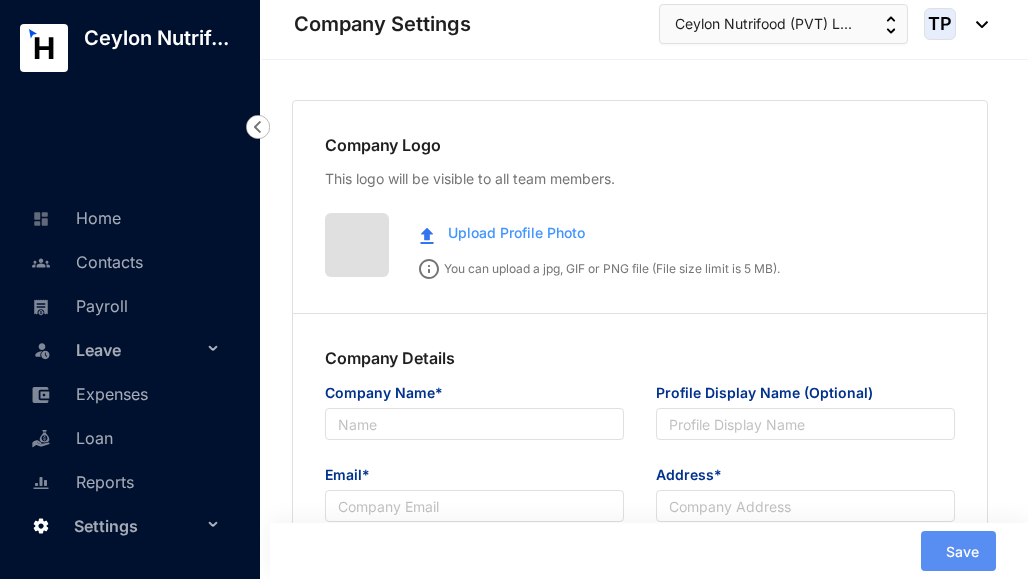 click at bounding box center [427, 235] 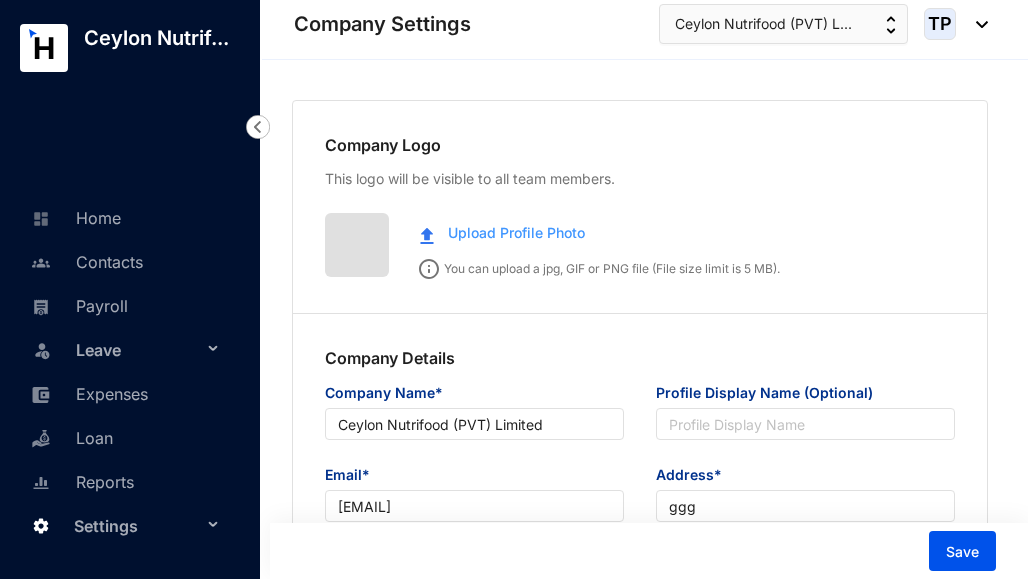 type on "Ceylon Nutrifood (PVT) Limited" 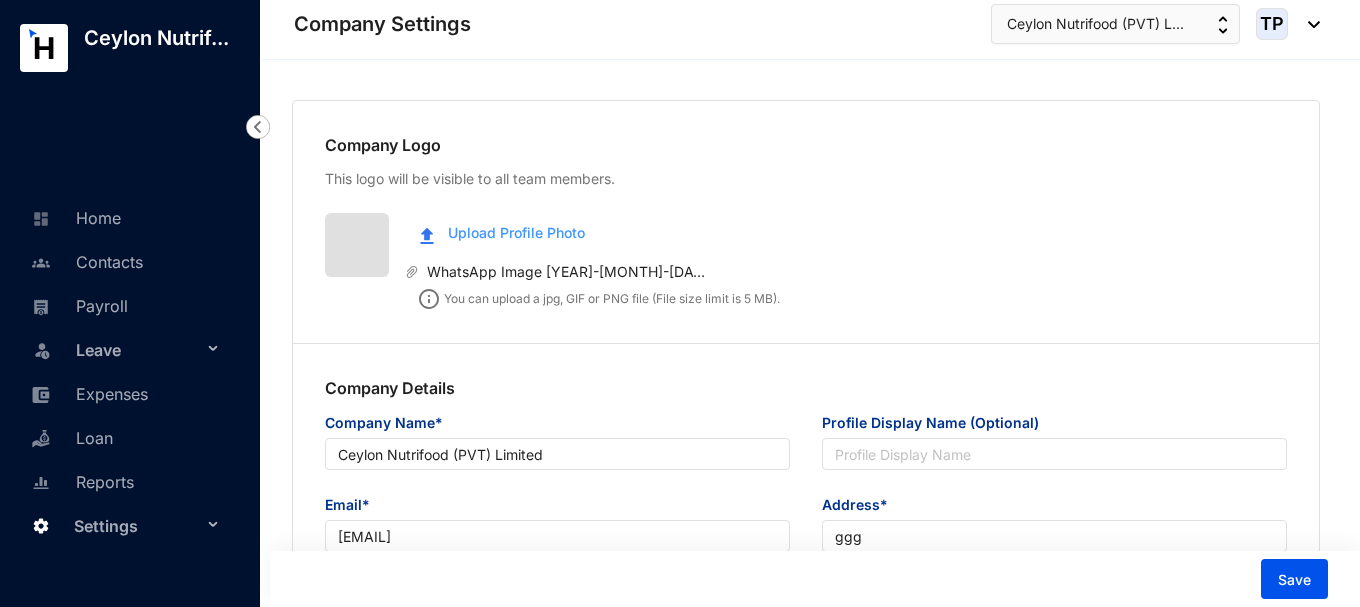 click on "Upload Profile Photo" at bounding box center [502, 233] 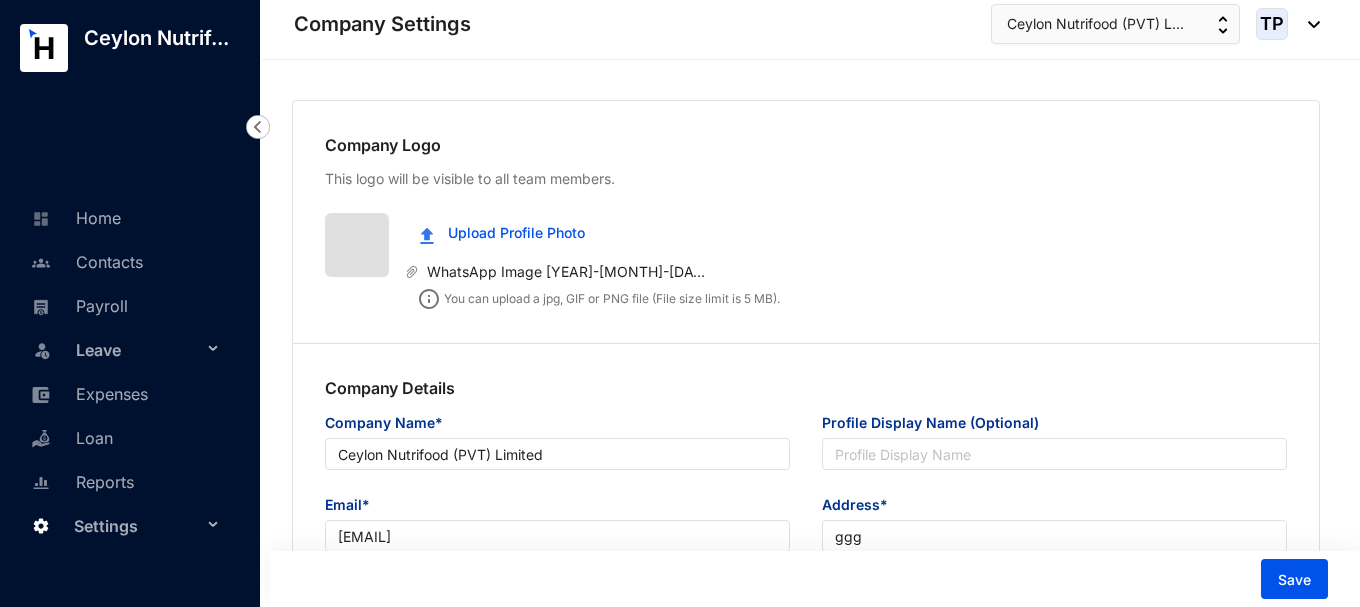 click at bounding box center (357, 245) 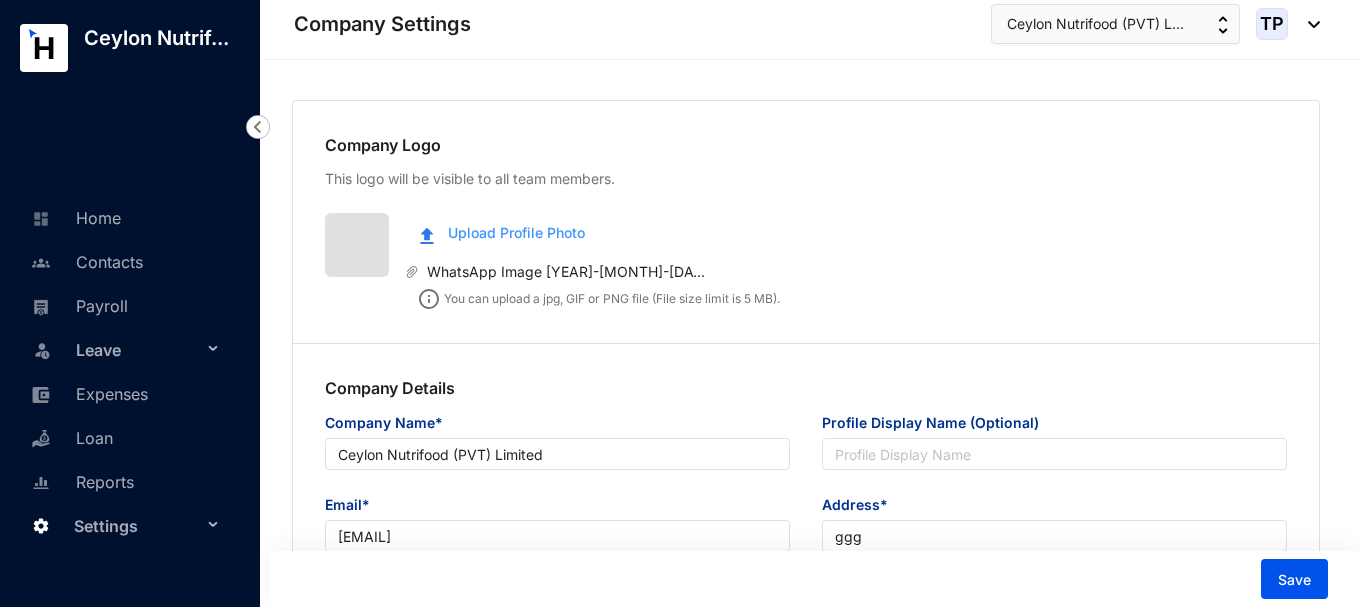 click on "Upload Profile Photo" at bounding box center (516, 233) 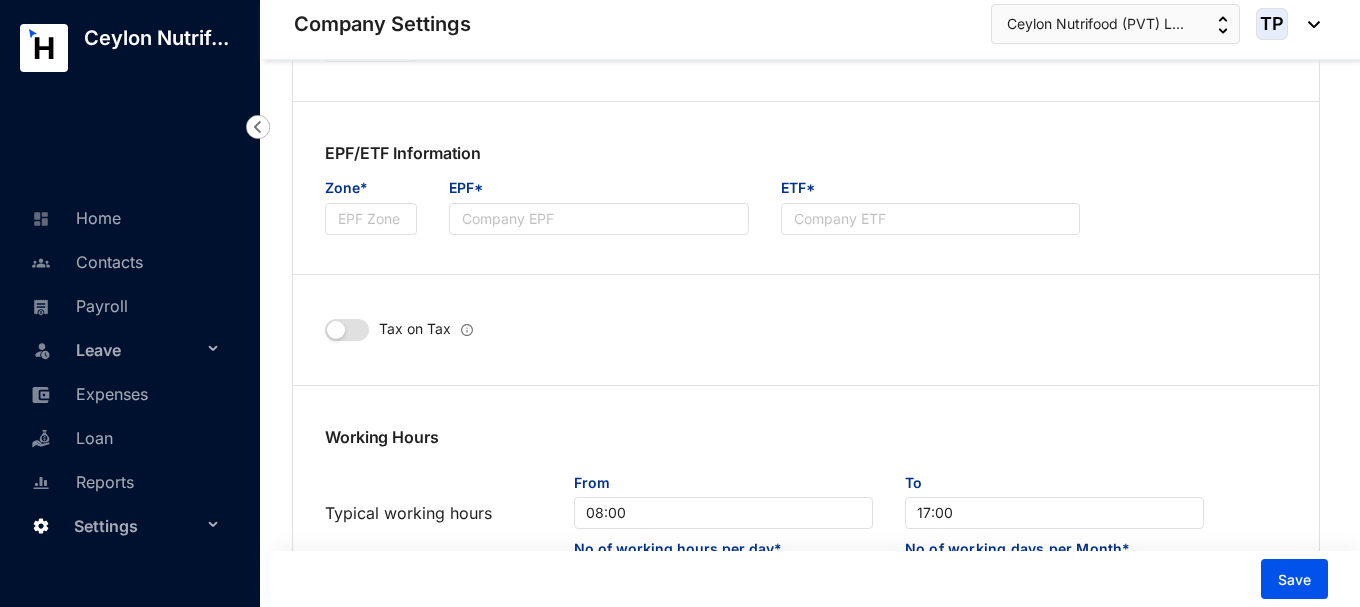 scroll, scrollTop: 800, scrollLeft: 0, axis: vertical 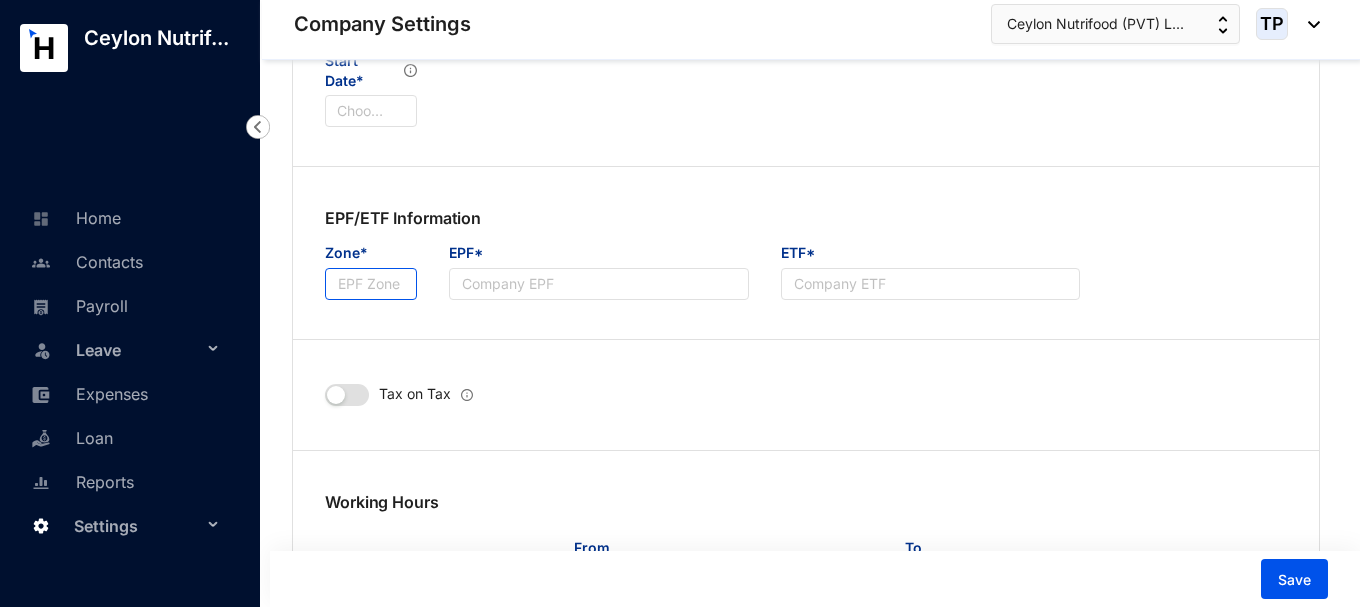 click on "Zone*" at bounding box center (371, 284) 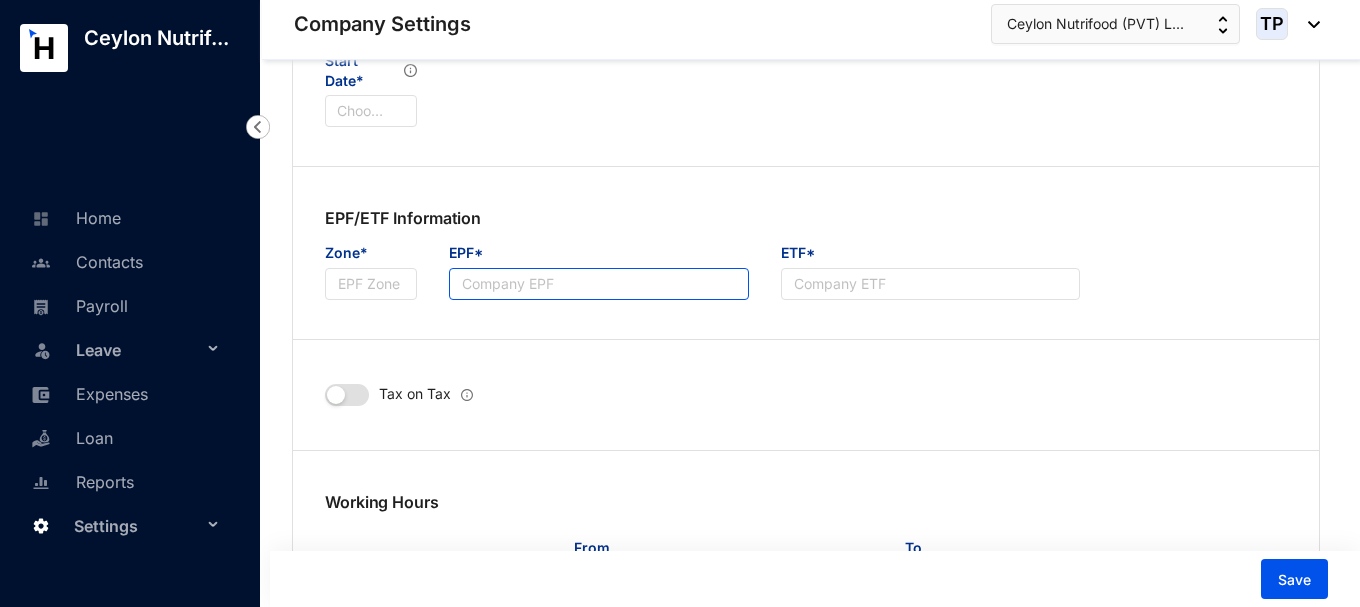 click on "EPF*" at bounding box center [598, 284] 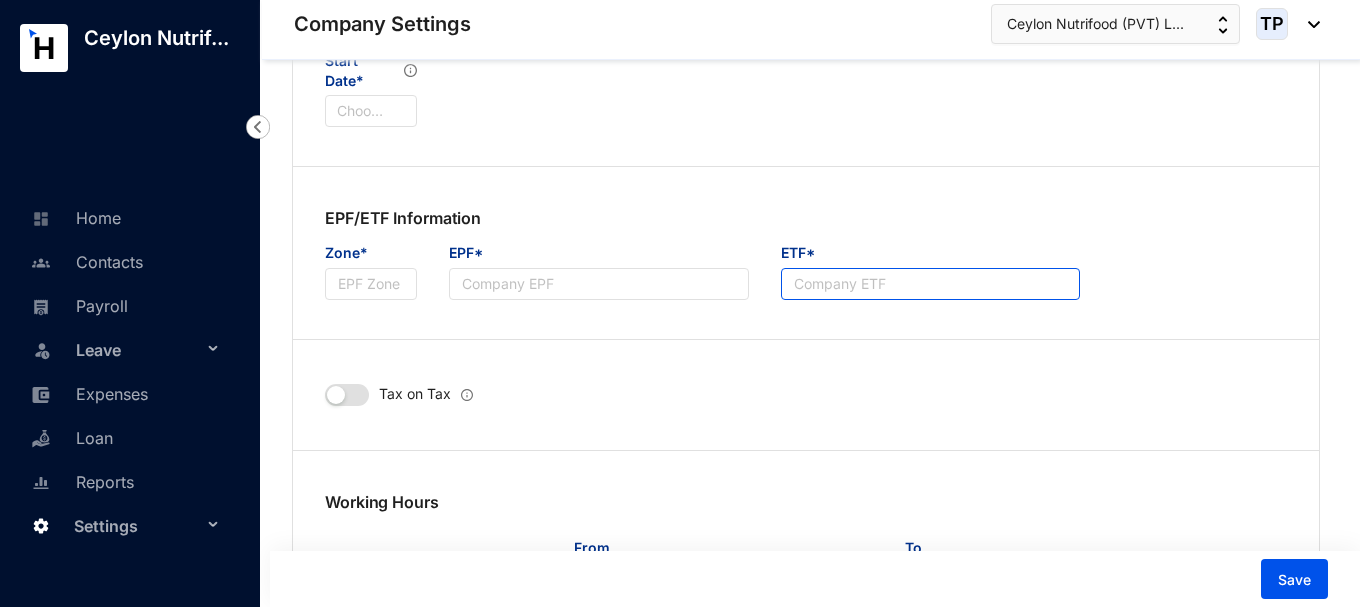 click on "ETF*" at bounding box center [930, 284] 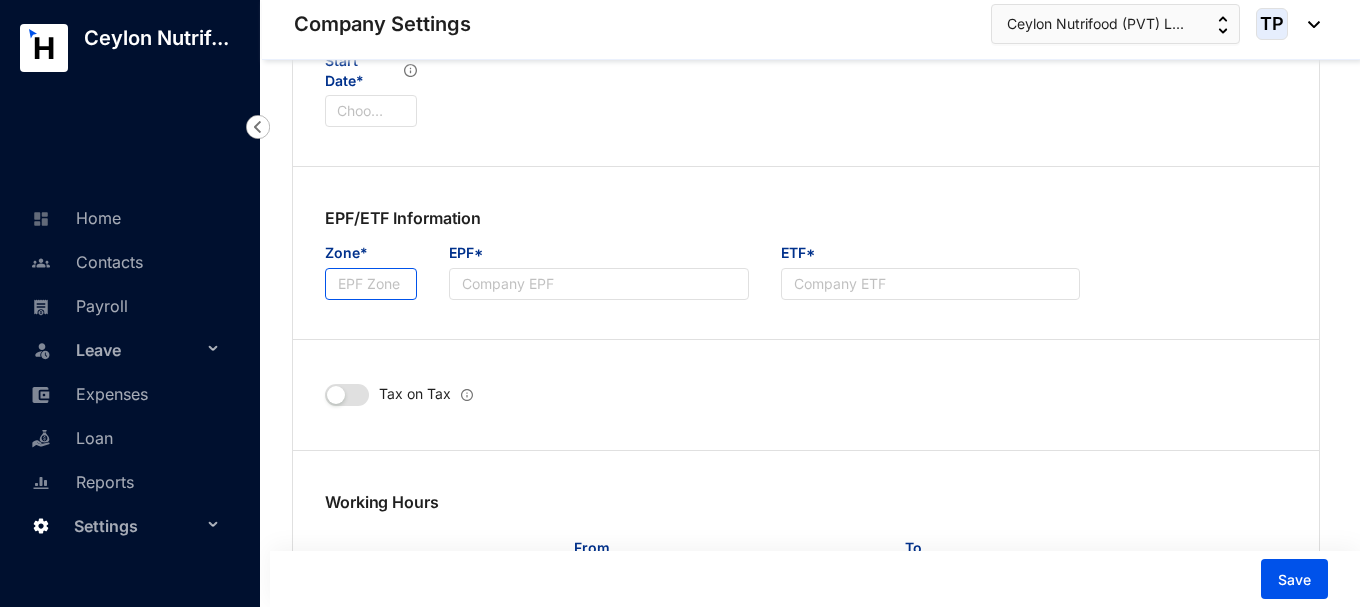click on "Zone*" at bounding box center (371, 284) 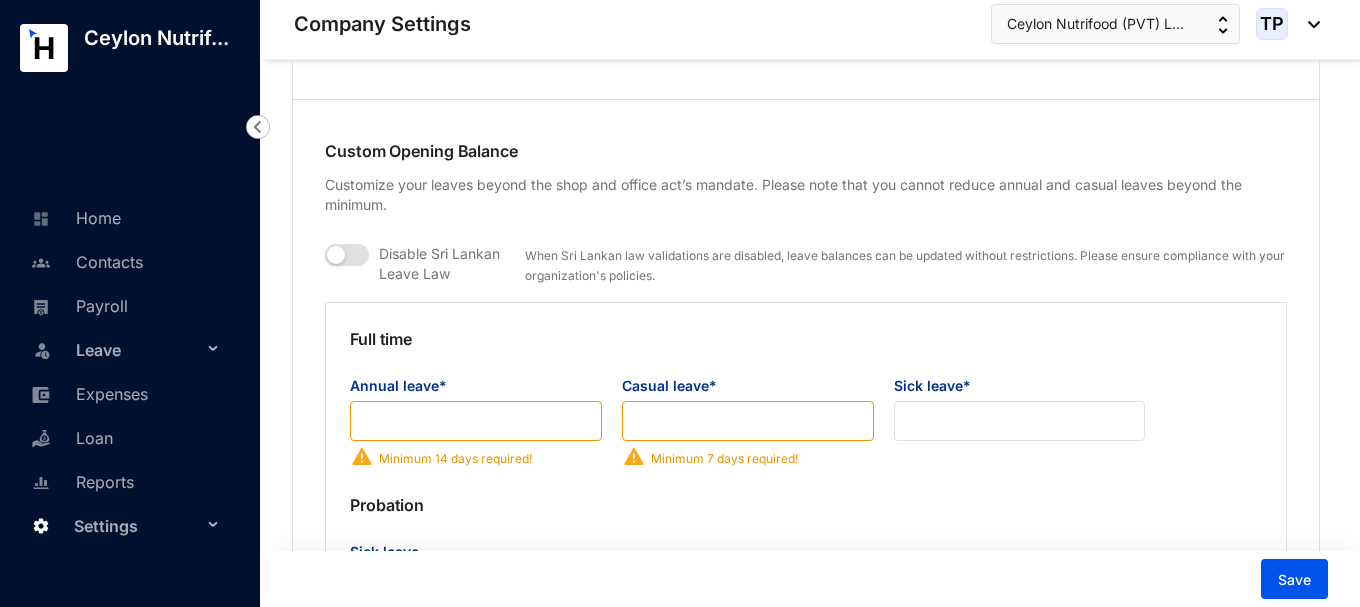 scroll, scrollTop: 1500, scrollLeft: 0, axis: vertical 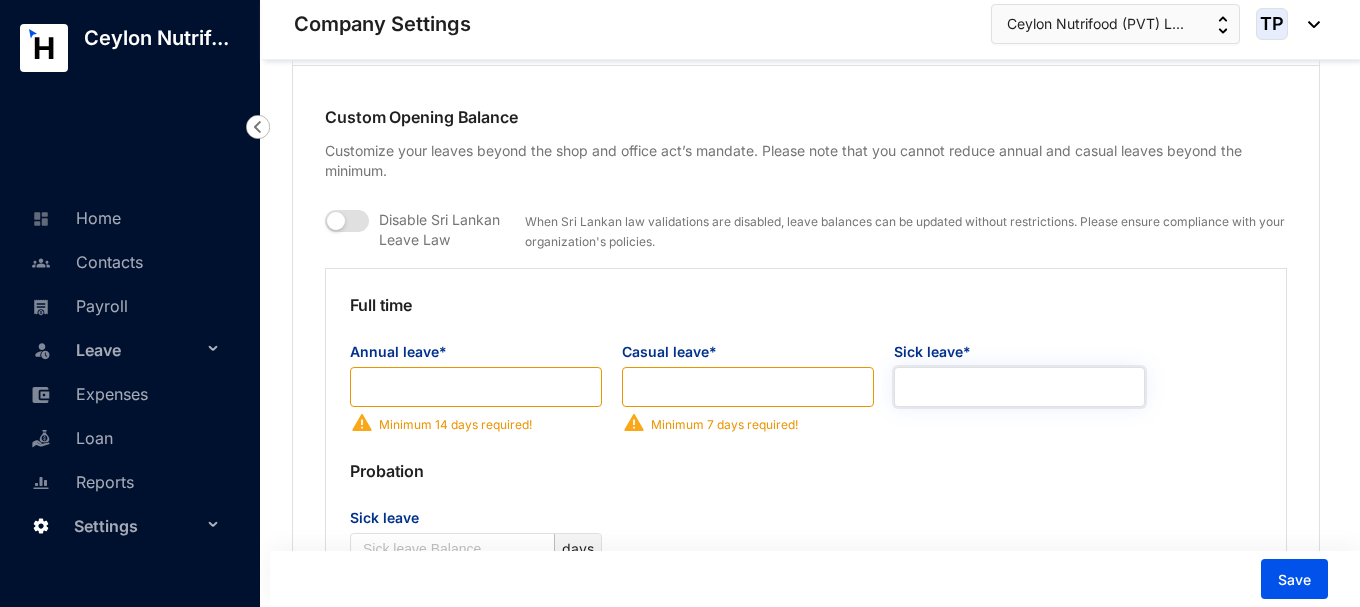 click on "Sick leave*" at bounding box center [1020, 387] 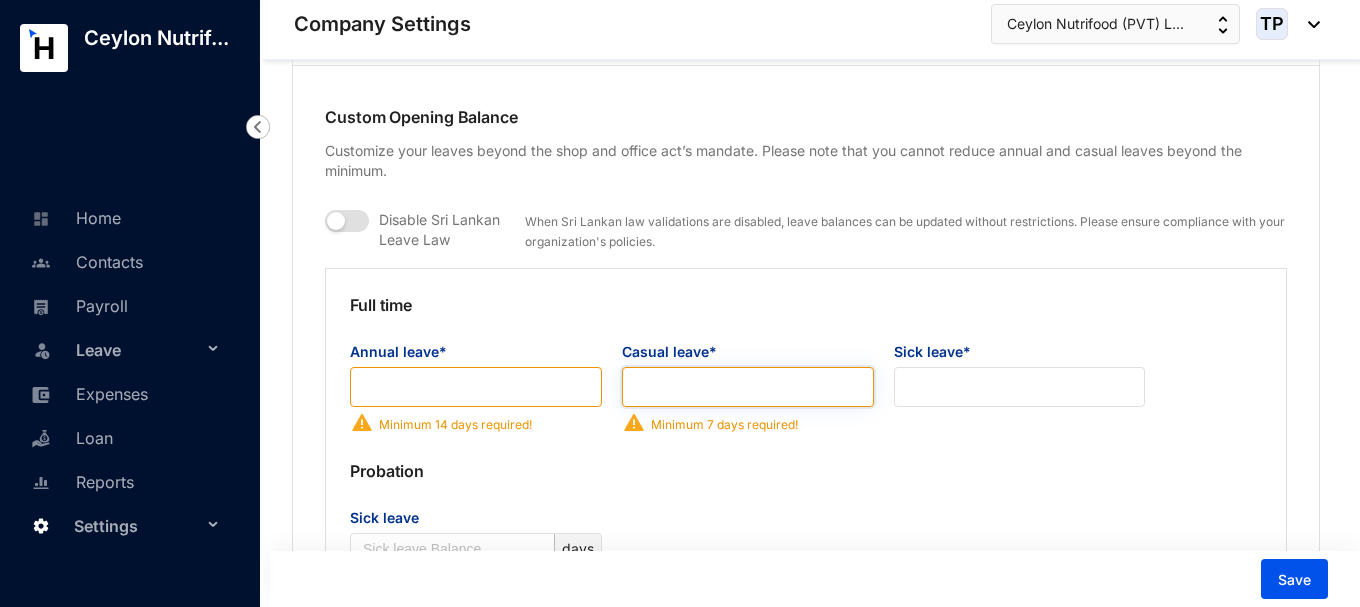 click on "Casual leave*" at bounding box center (748, 387) 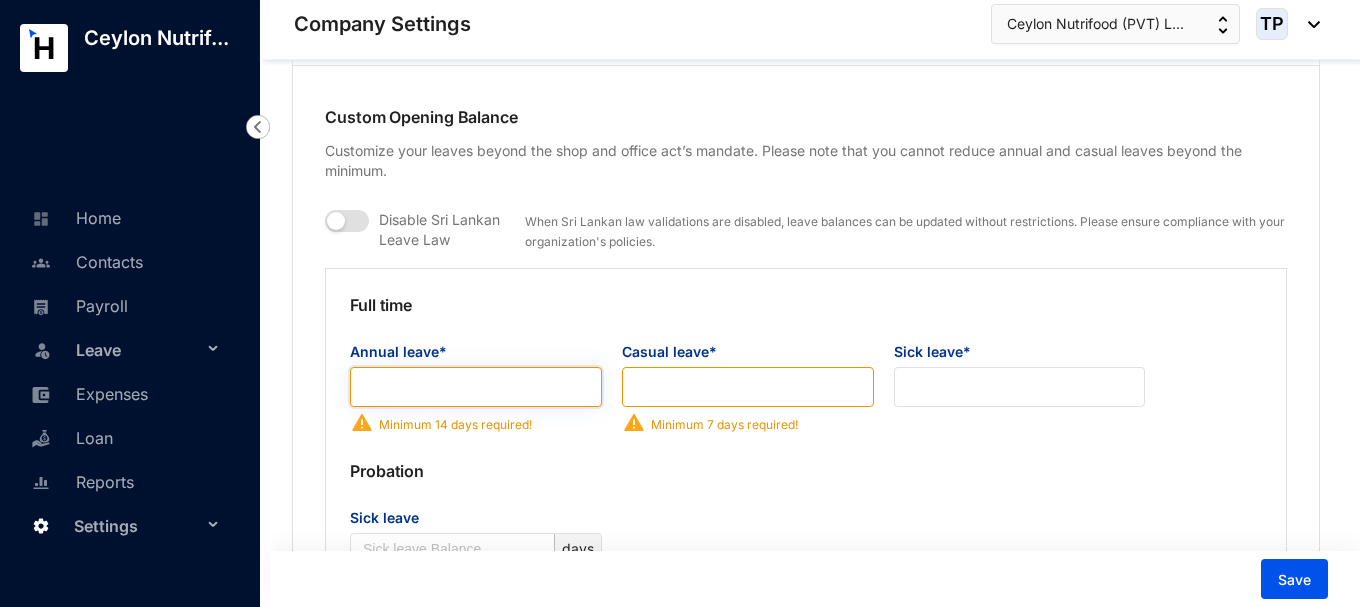 click on "Annual leave*" at bounding box center [476, 387] 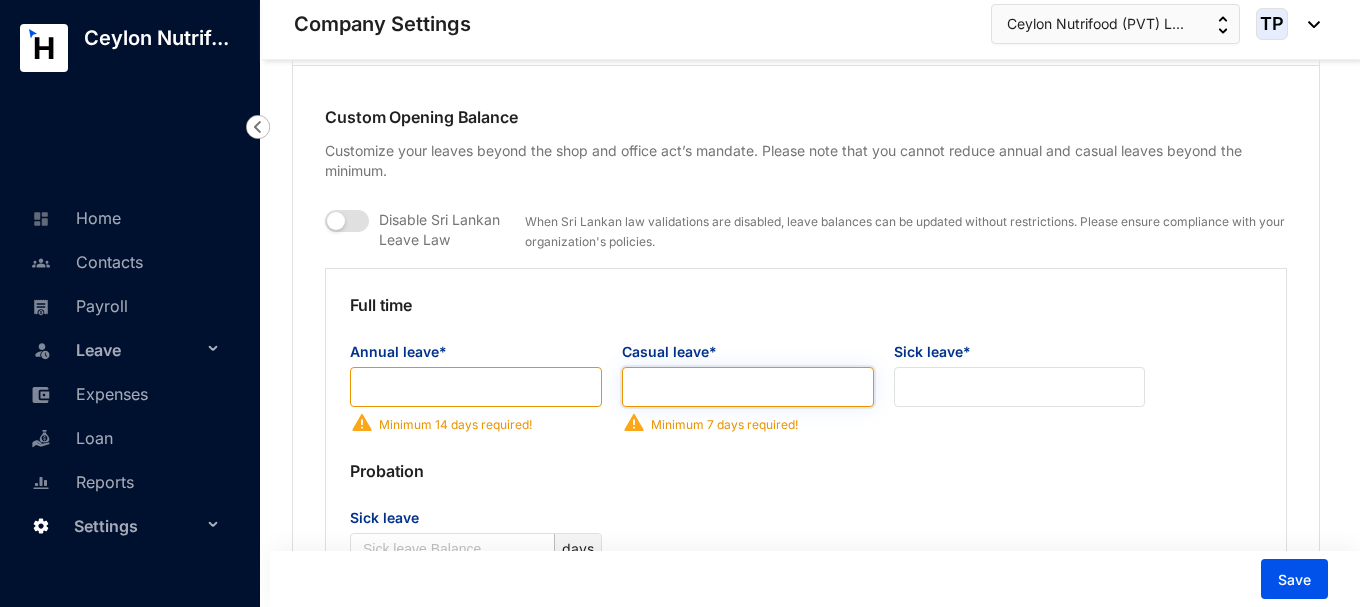 click on "Casual leave*" at bounding box center [748, 387] 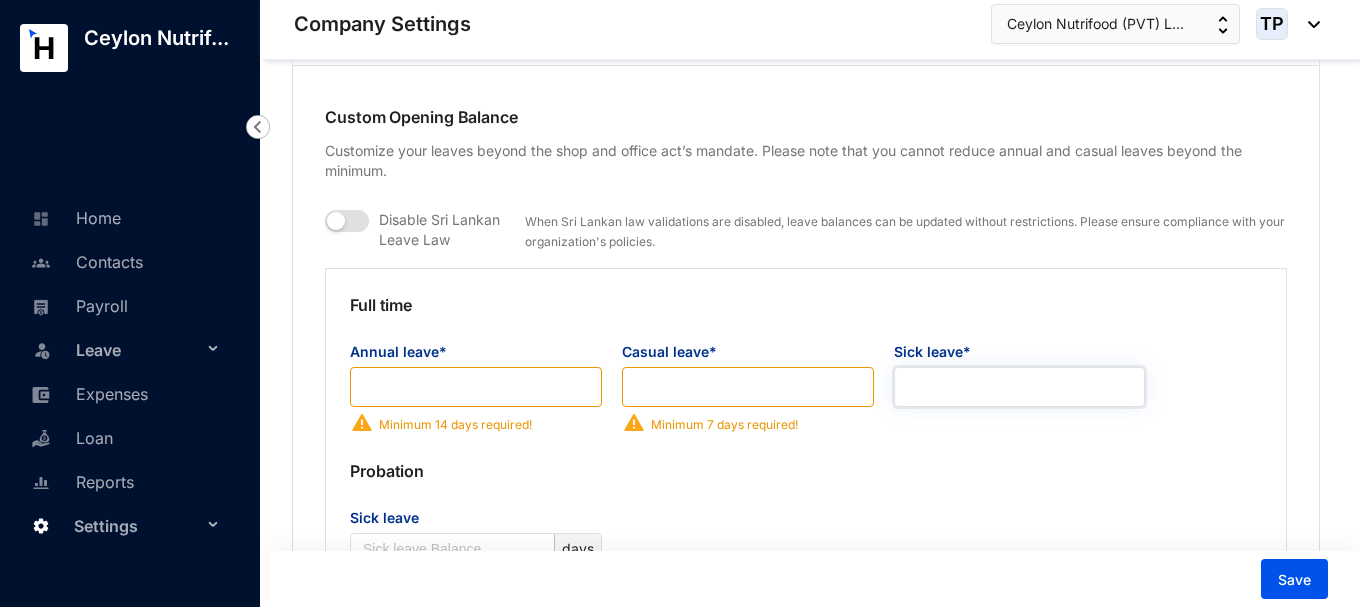 click on "Sick leave*" at bounding box center [1020, 387] 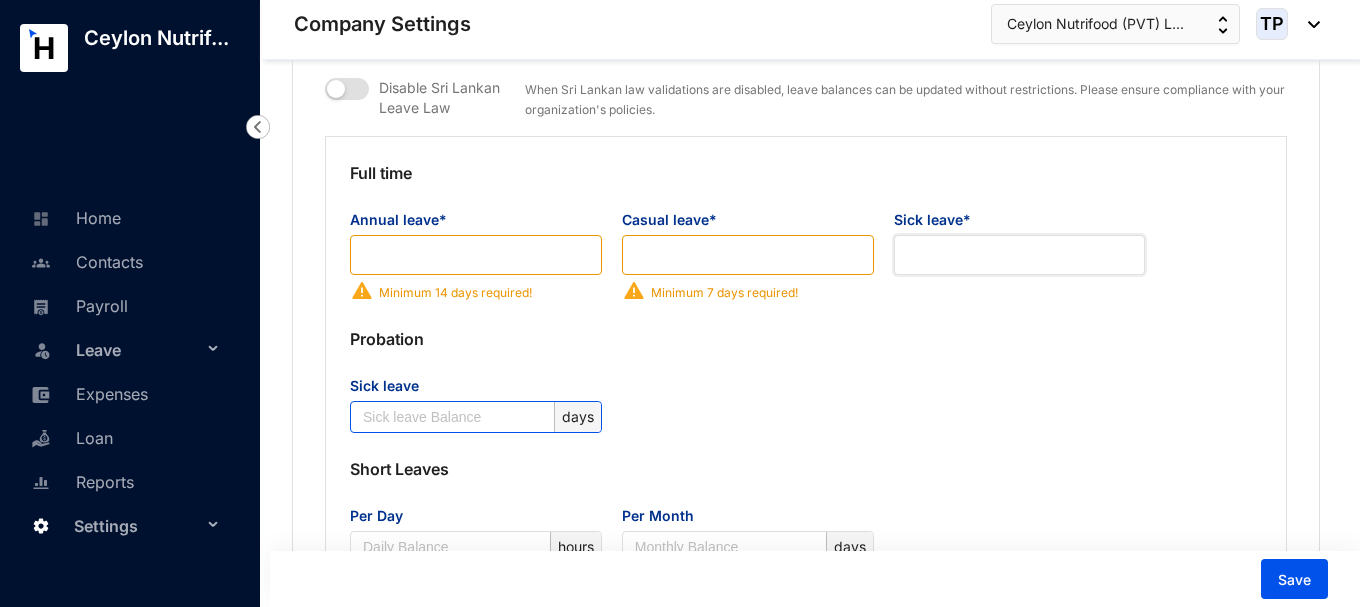 scroll, scrollTop: 1600, scrollLeft: 0, axis: vertical 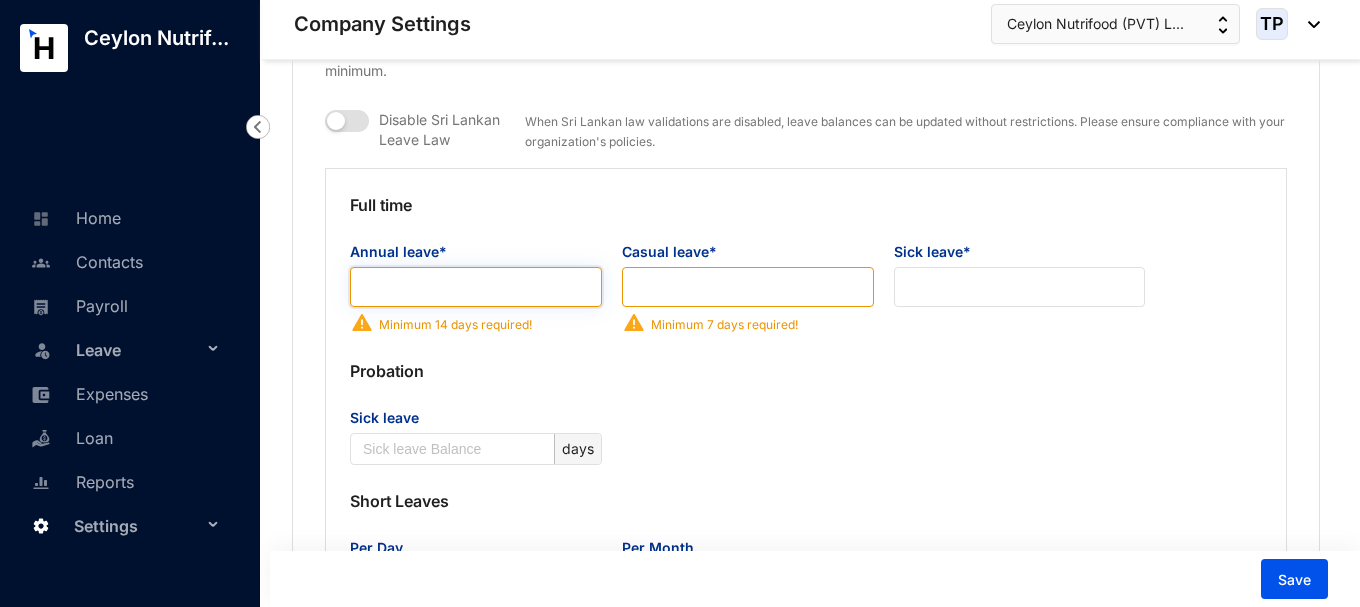 click on "Annual leave*" at bounding box center (476, 287) 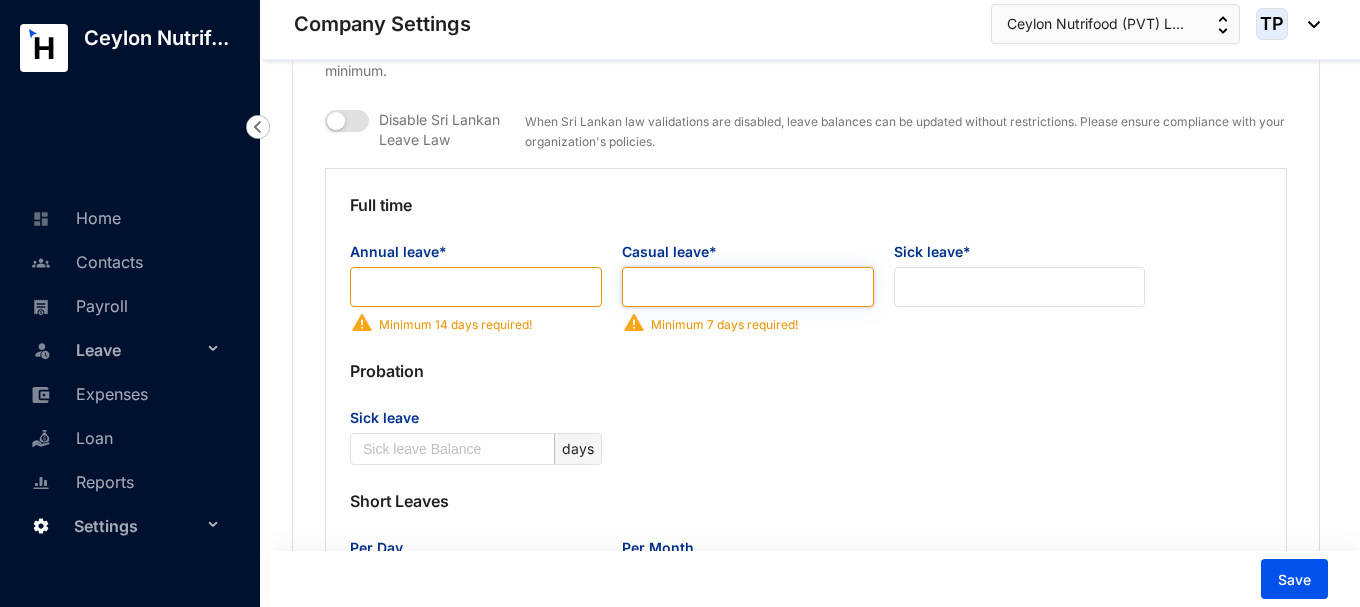 click on "Casual leave*" at bounding box center (748, 287) 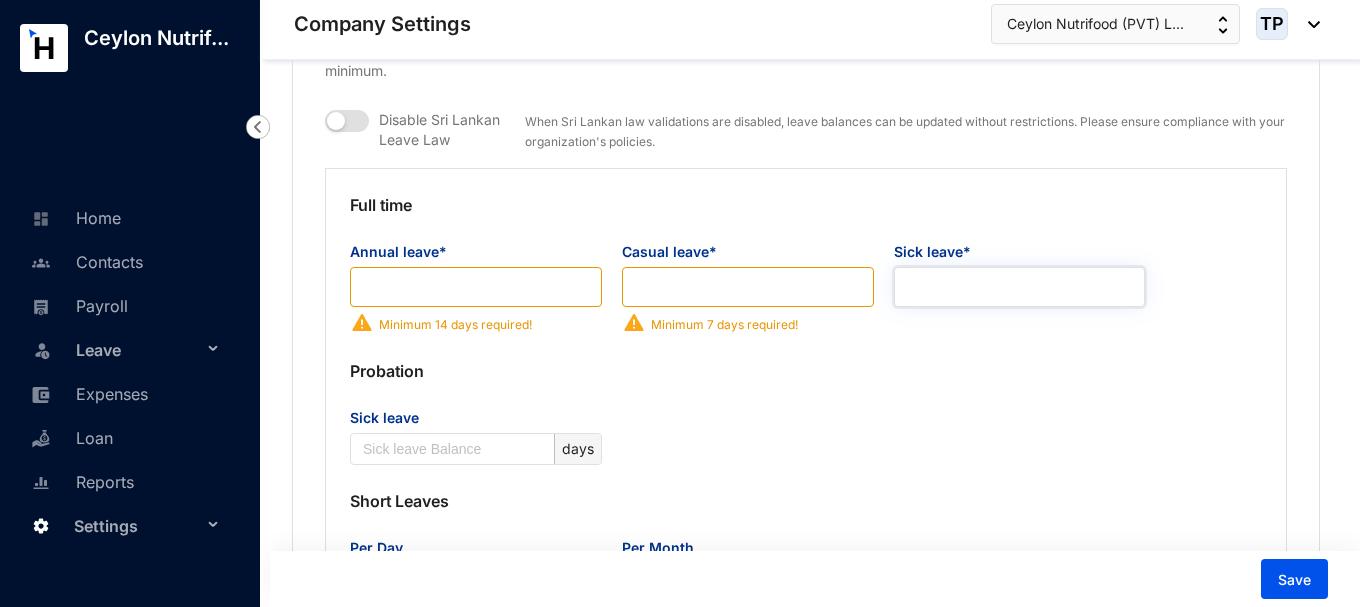 click on "Sick leave*" at bounding box center [1020, 287] 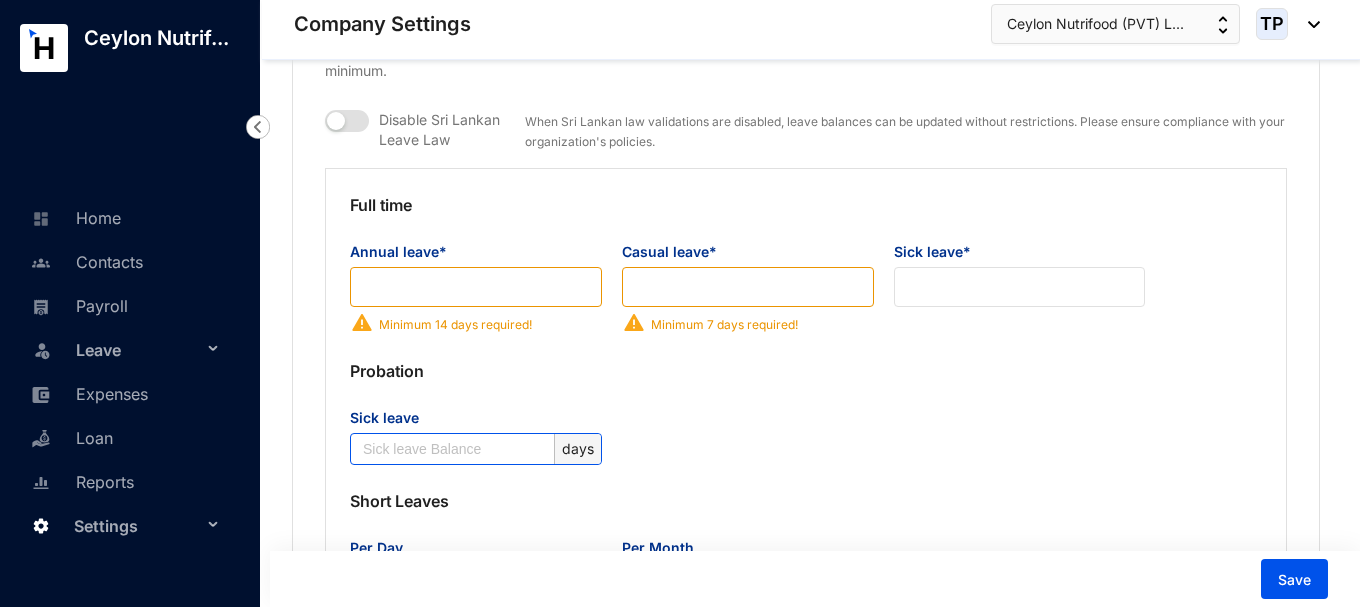 click on "days" at bounding box center [577, 449] 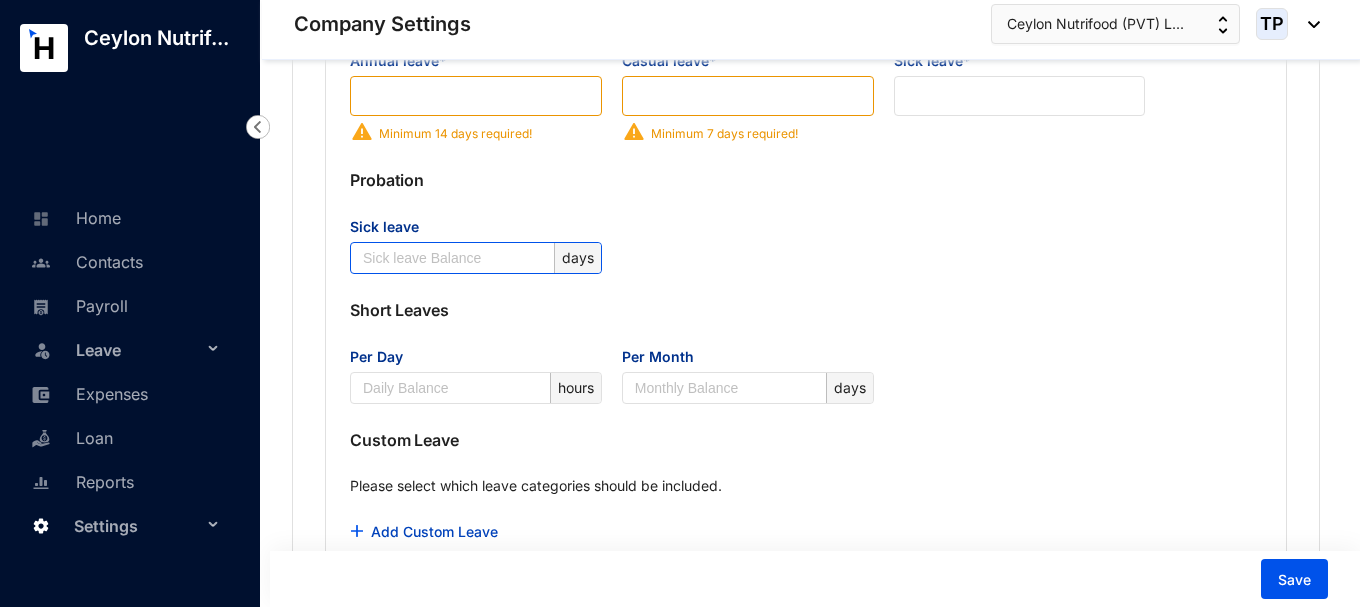 scroll, scrollTop: 1900, scrollLeft: 0, axis: vertical 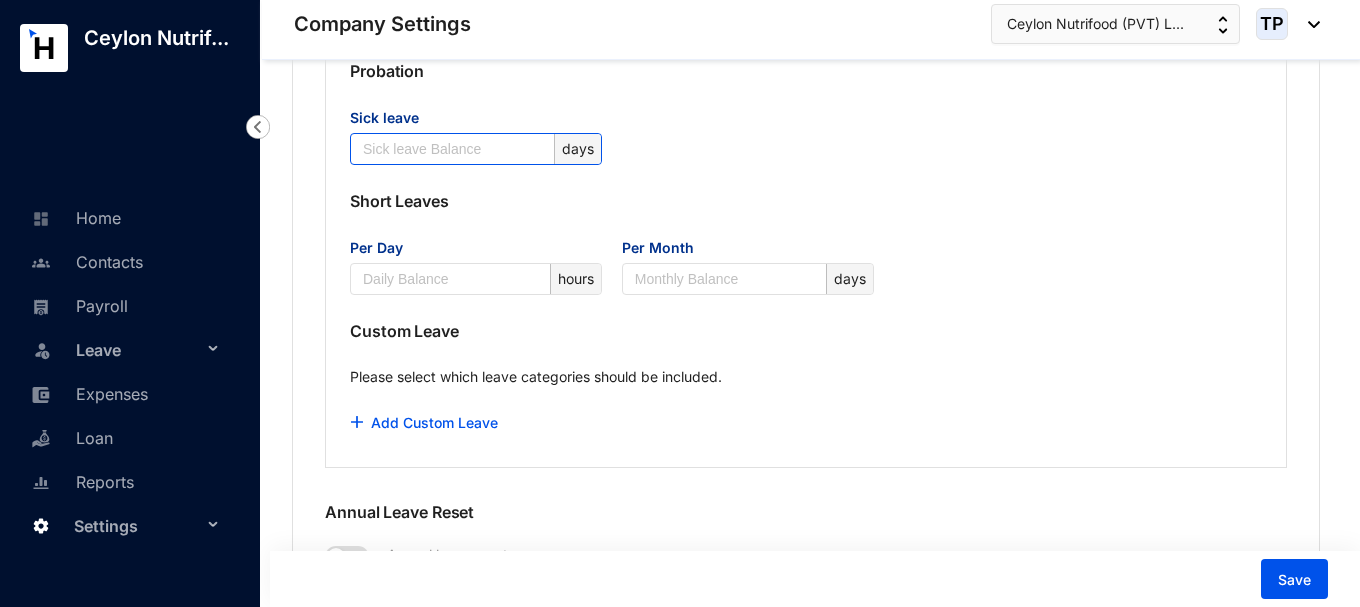 click on "Sick leave" at bounding box center [456, 149] 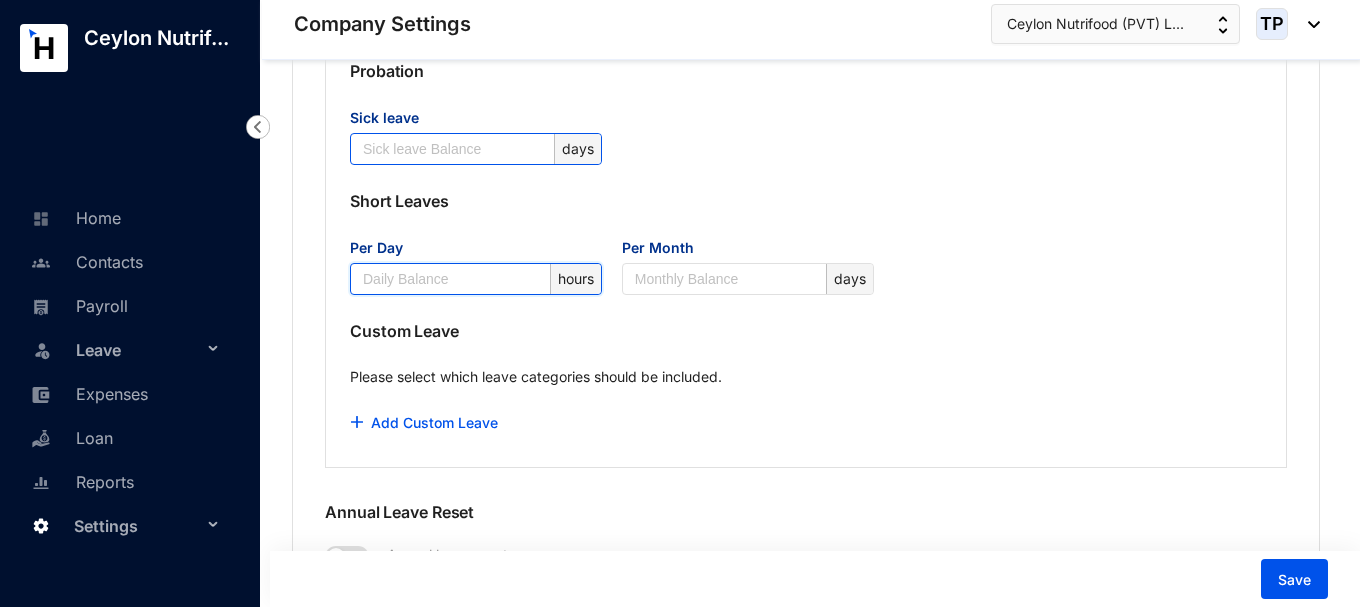 click on "Per Day" at bounding box center (454, 279) 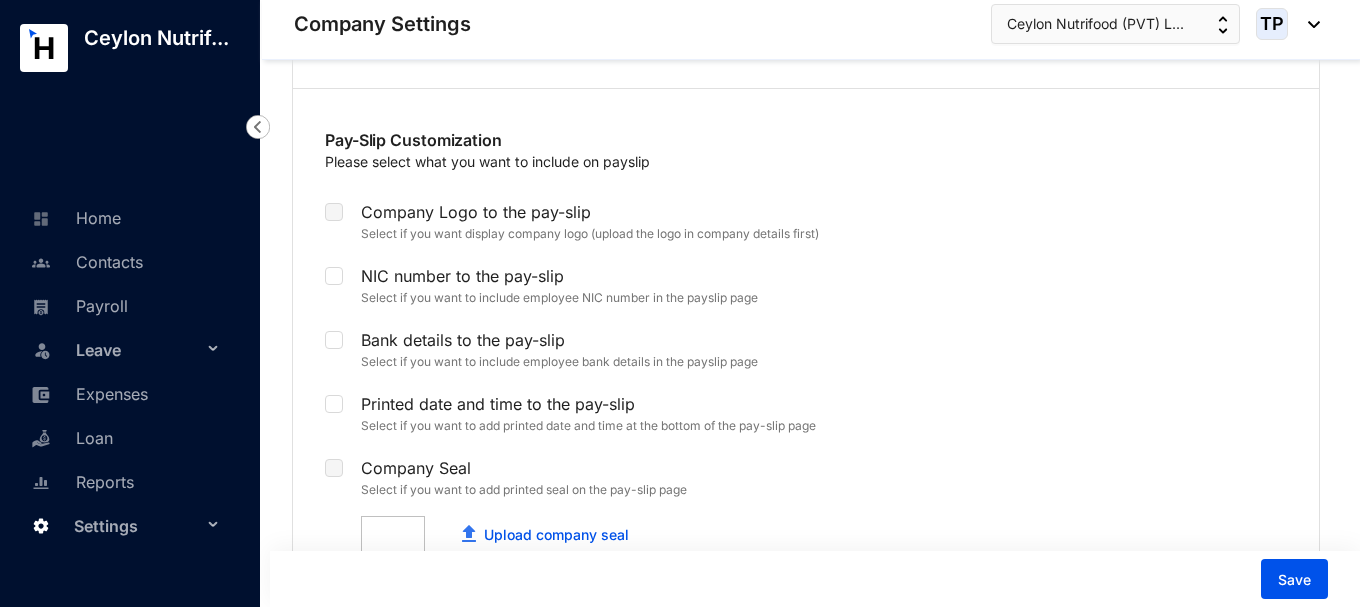 scroll, scrollTop: 4000, scrollLeft: 0, axis: vertical 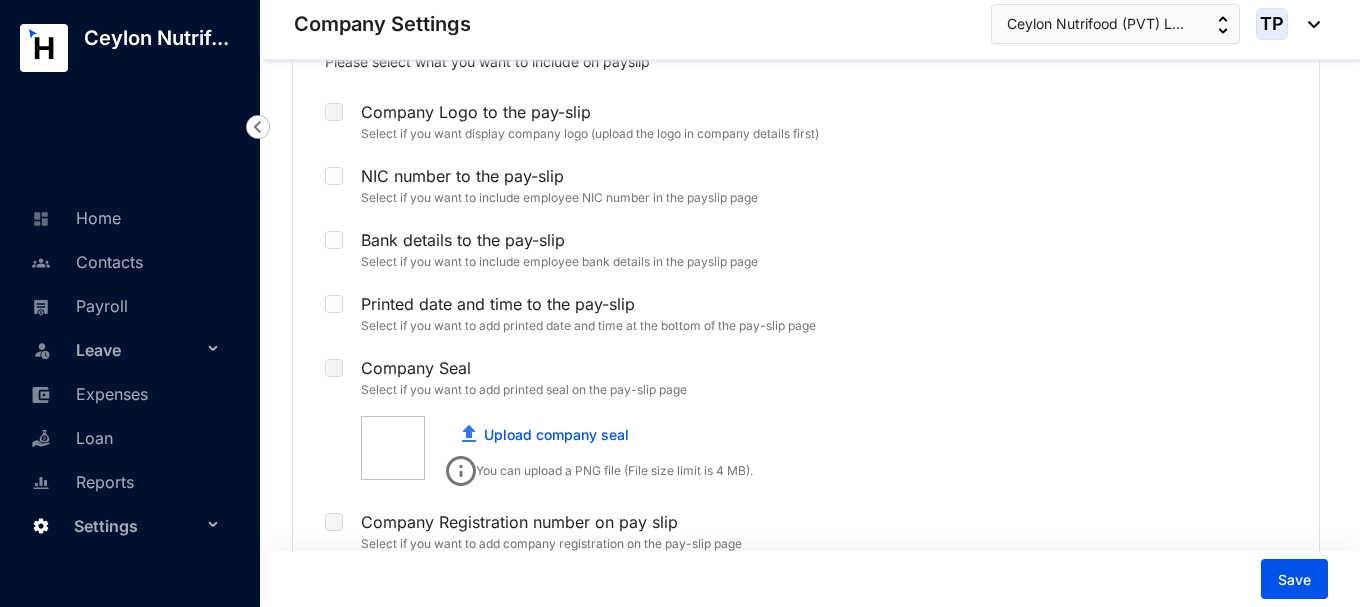 click at bounding box center [334, 112] 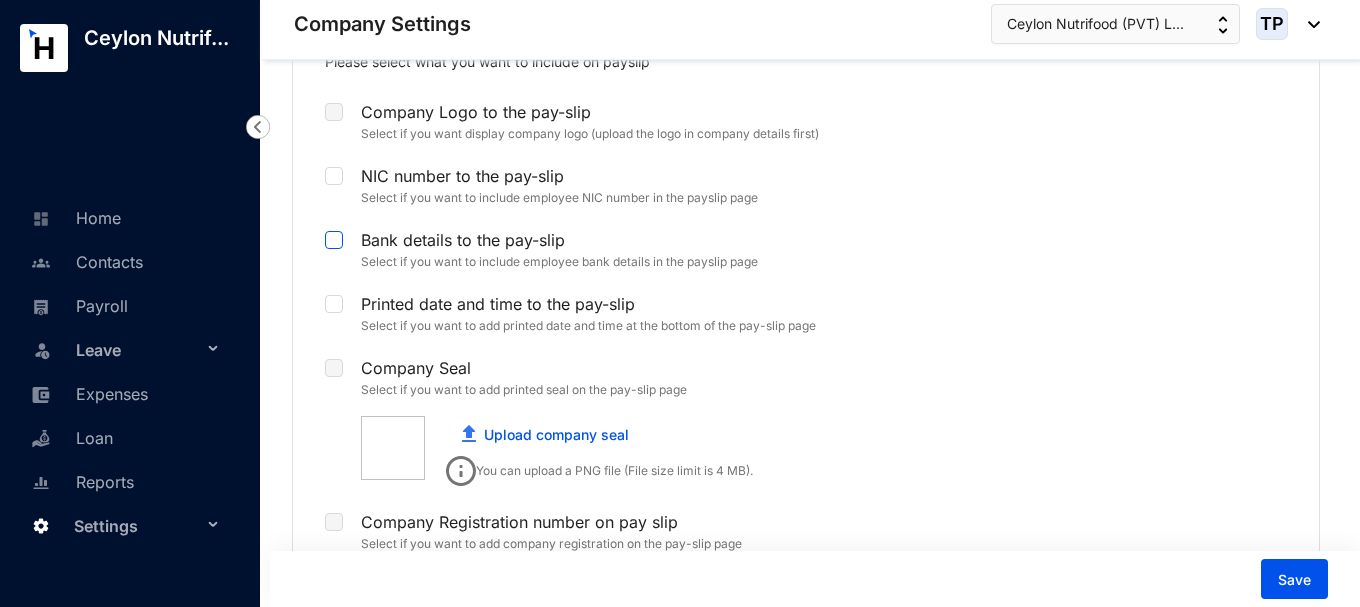 click at bounding box center (332, 238) 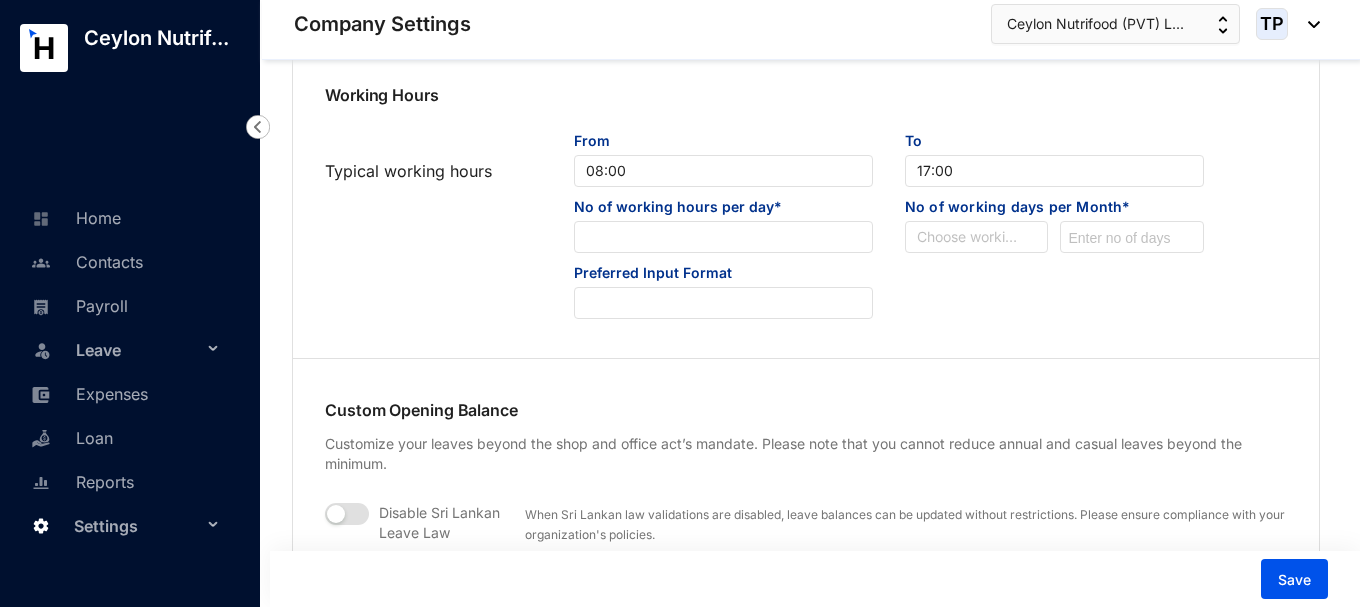 scroll, scrollTop: 1085, scrollLeft: 0, axis: vertical 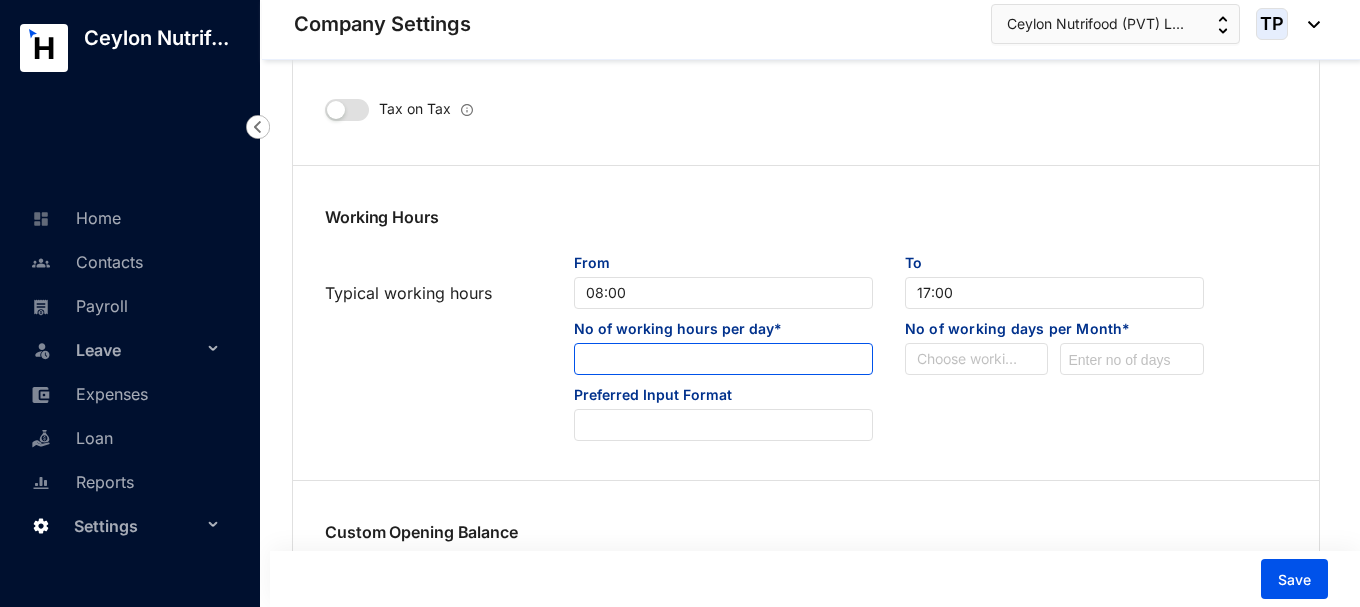 click at bounding box center [723, 360] 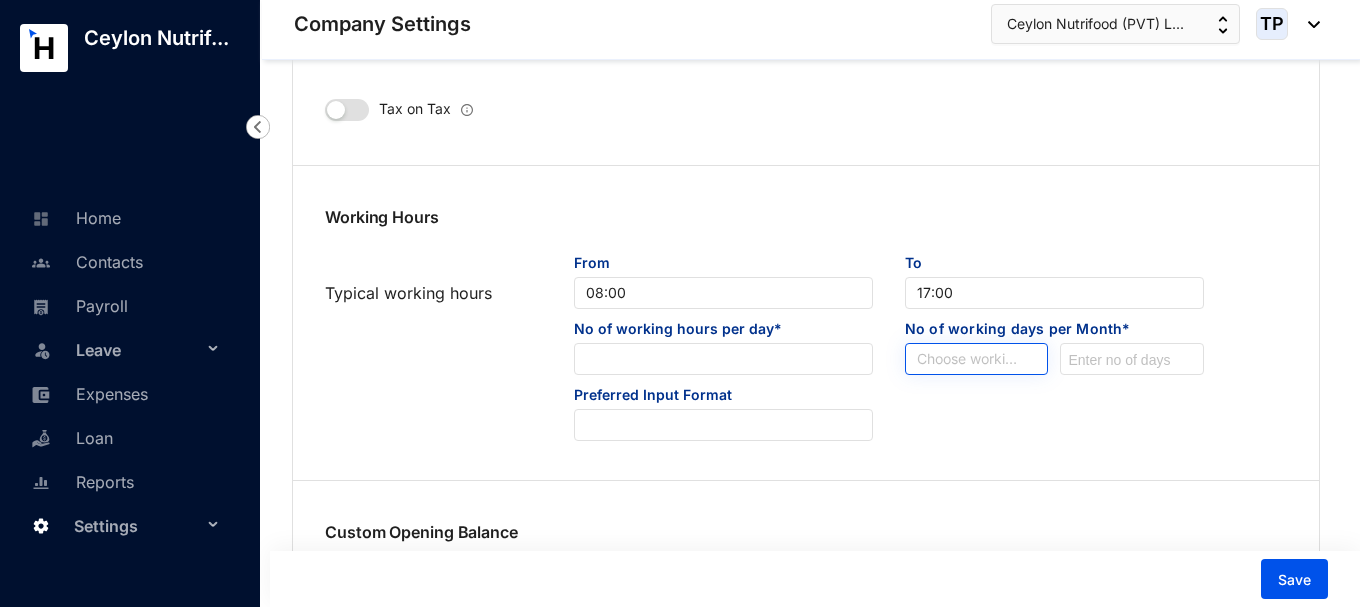 click at bounding box center (977, 359) 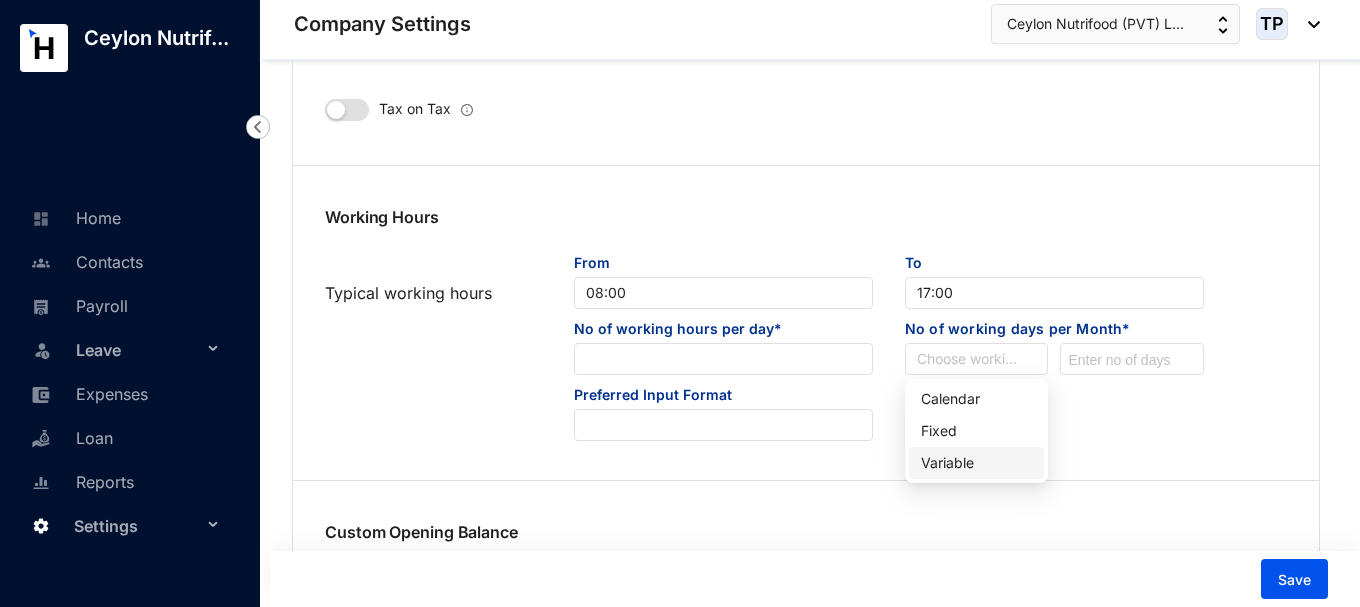click on "Variable" at bounding box center (977, 463) 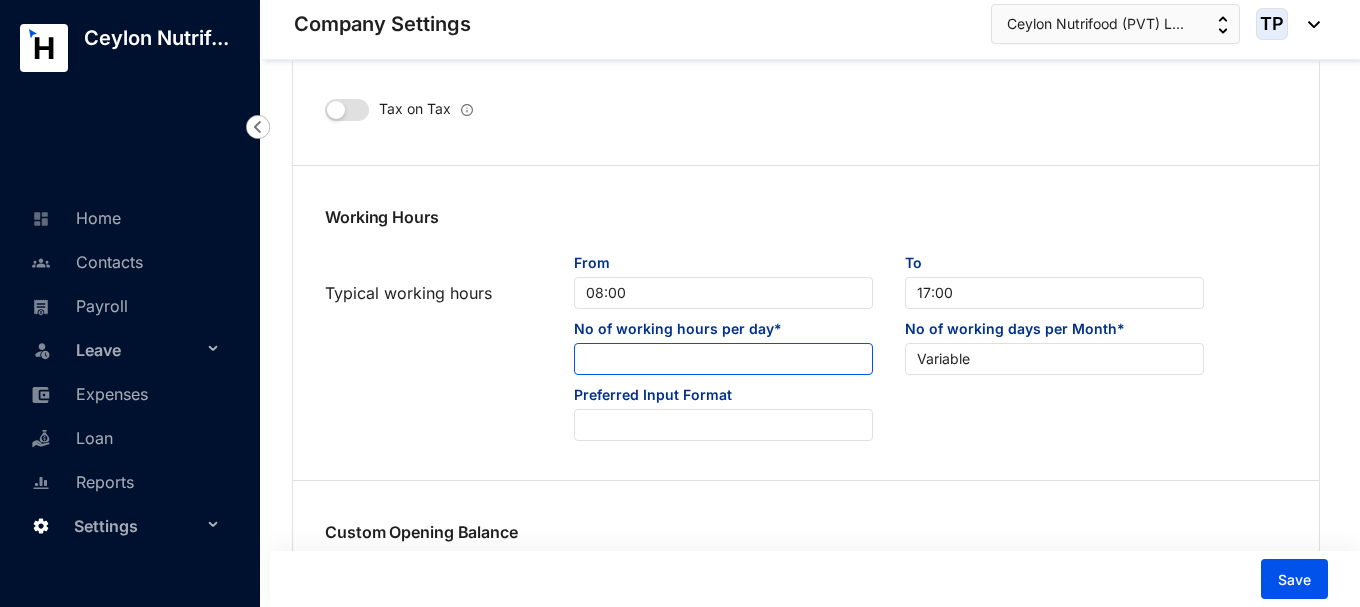 click at bounding box center (723, 360) 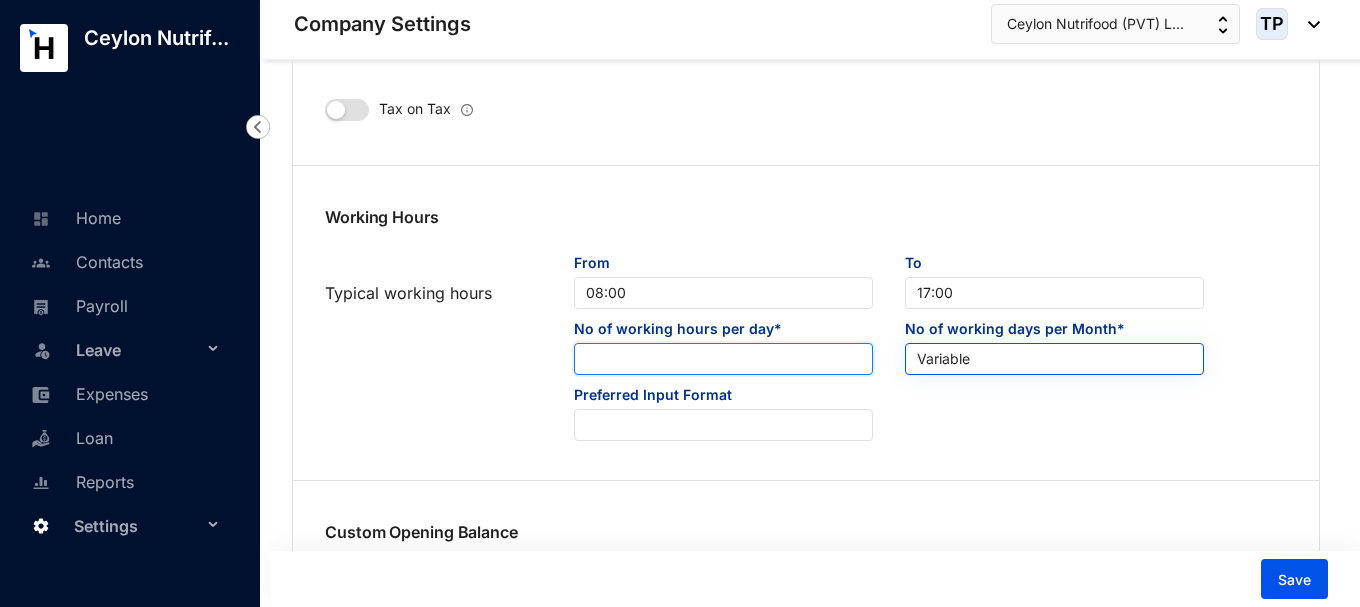 click on "Variable" at bounding box center [1054, 359] 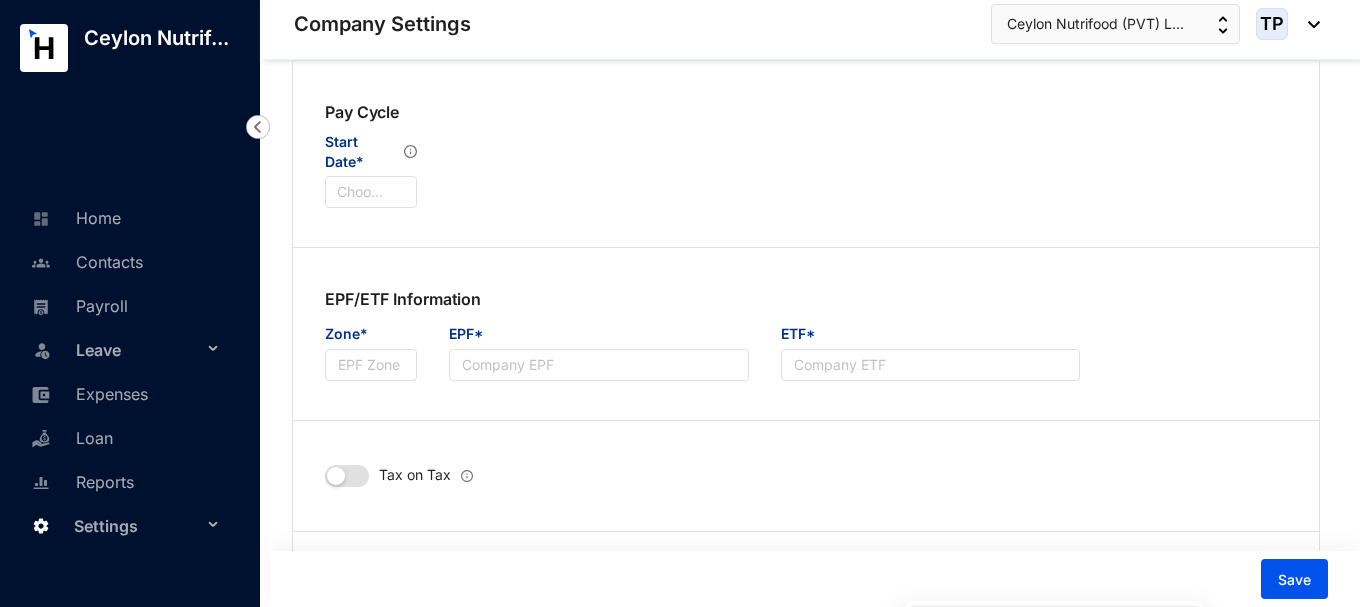 scroll, scrollTop: 785, scrollLeft: 0, axis: vertical 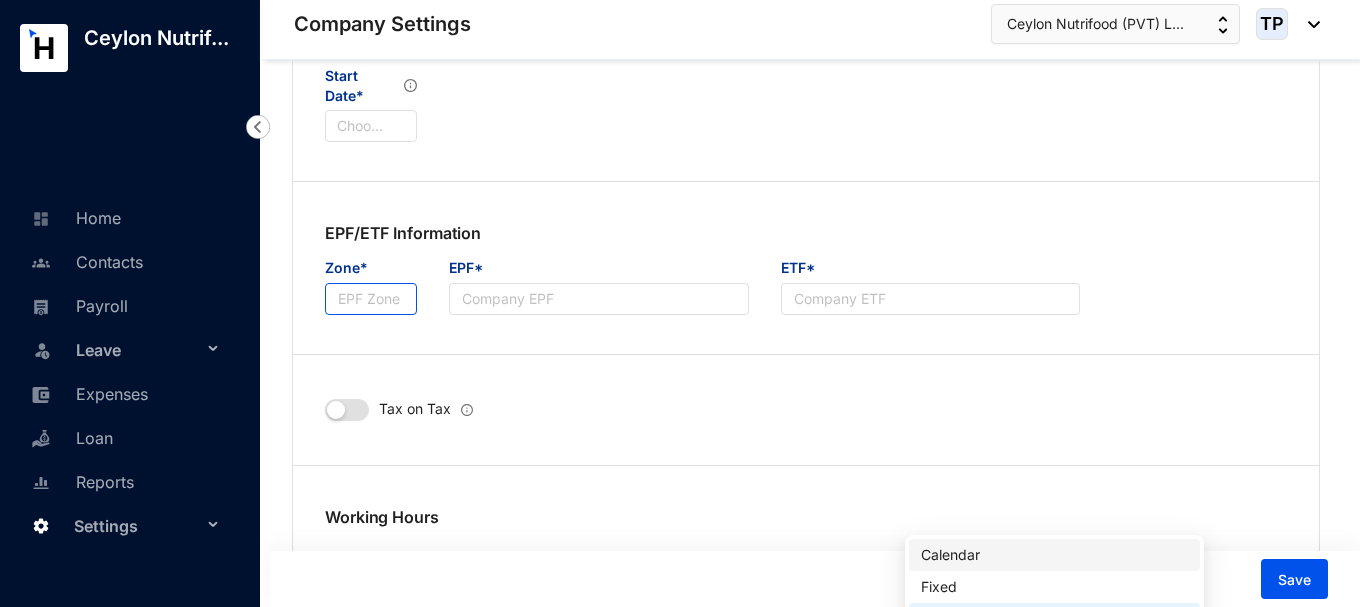 click on "Zone*" at bounding box center (371, 299) 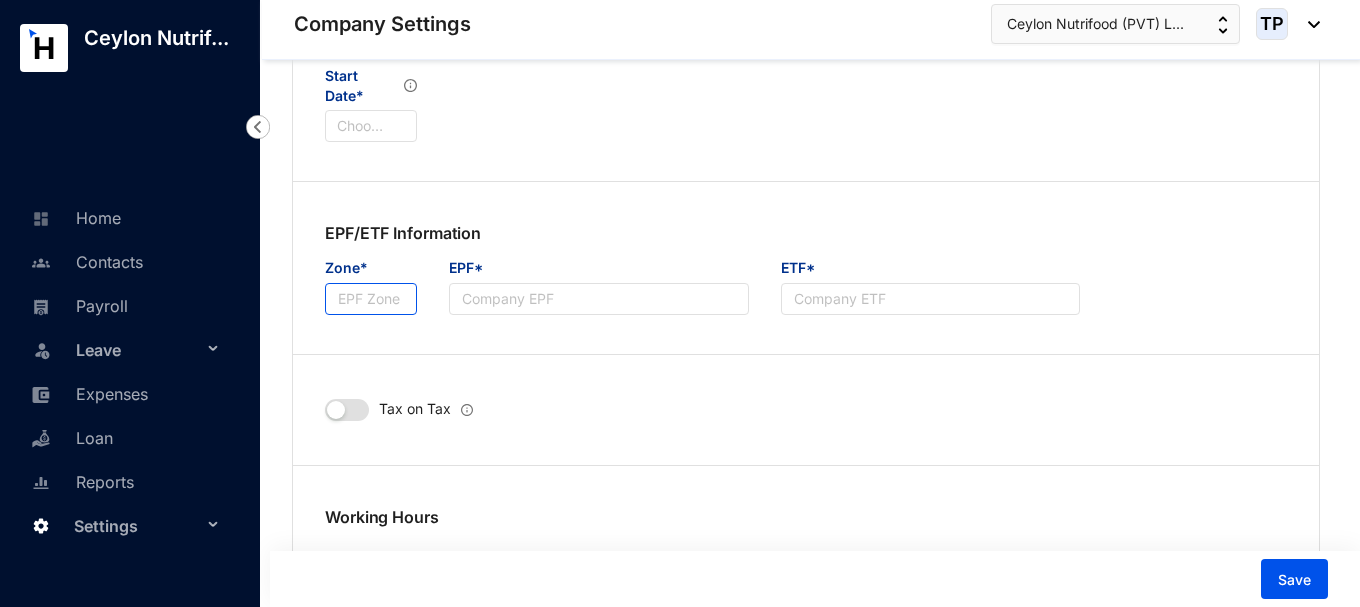 click on "Zone*" at bounding box center [371, 299] 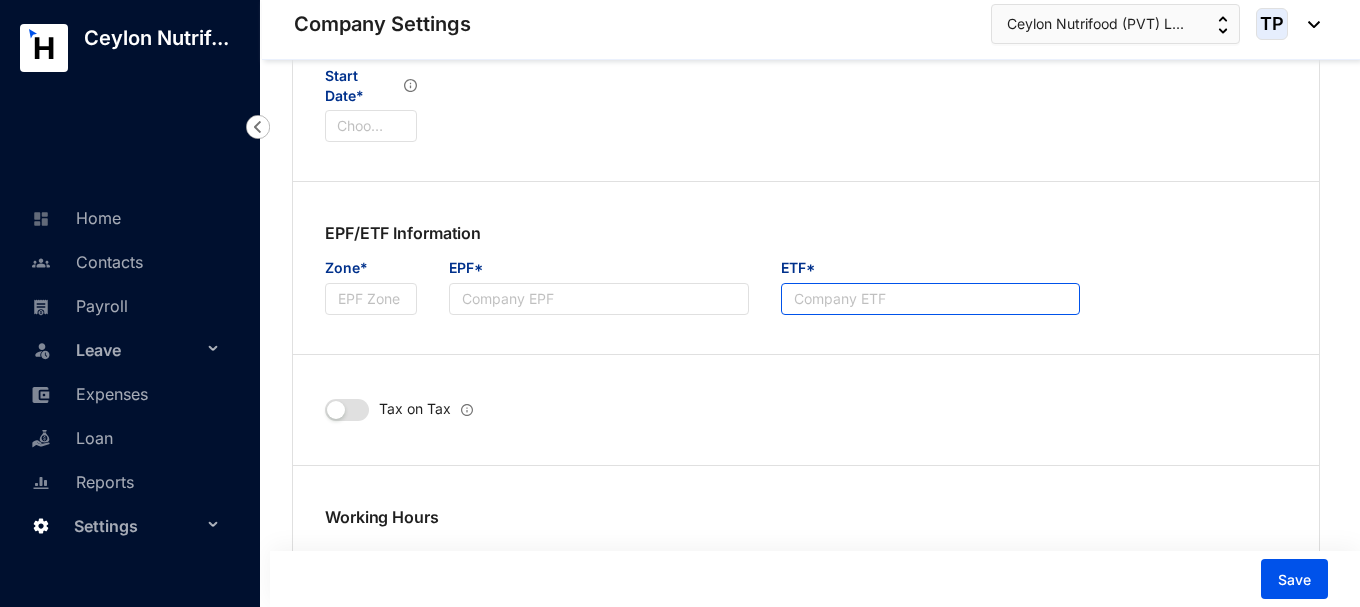 click on "ETF*" at bounding box center [930, 299] 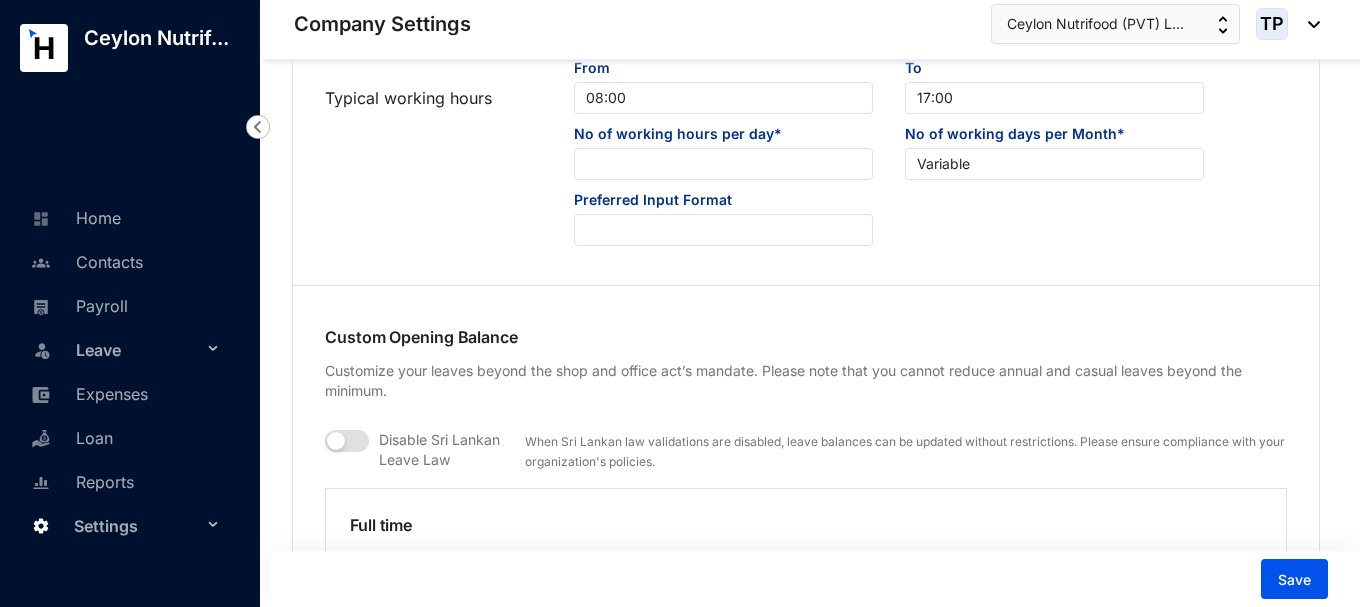 scroll, scrollTop: 1285, scrollLeft: 0, axis: vertical 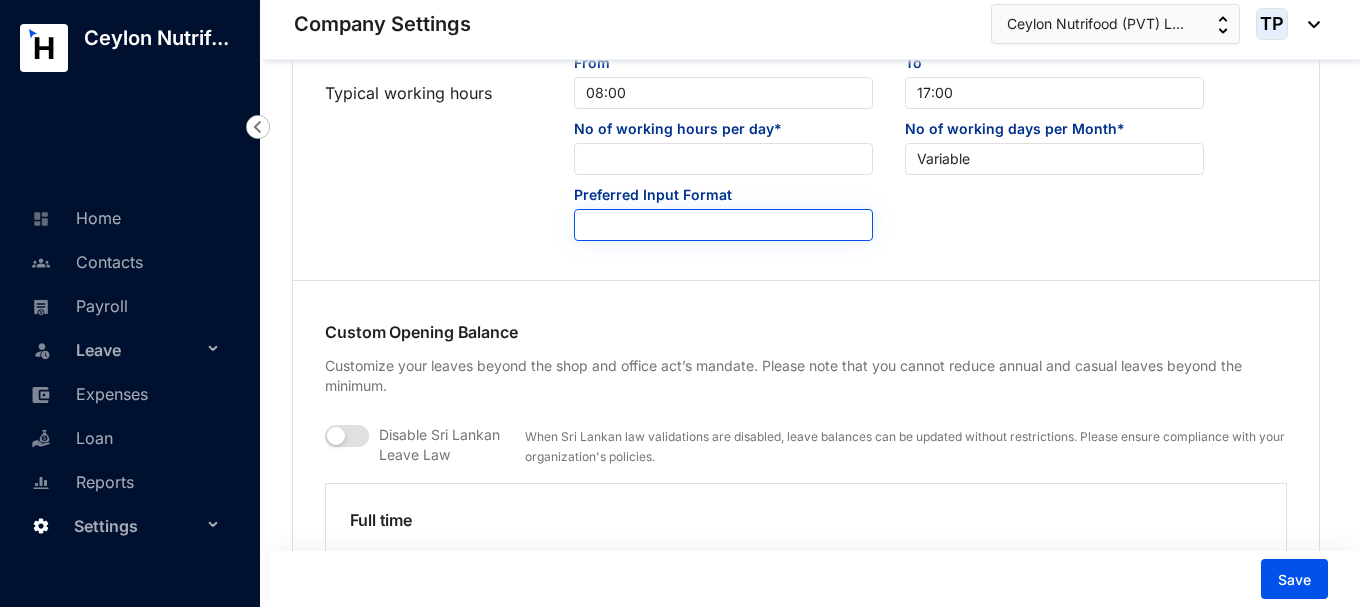 click at bounding box center (723, 225) 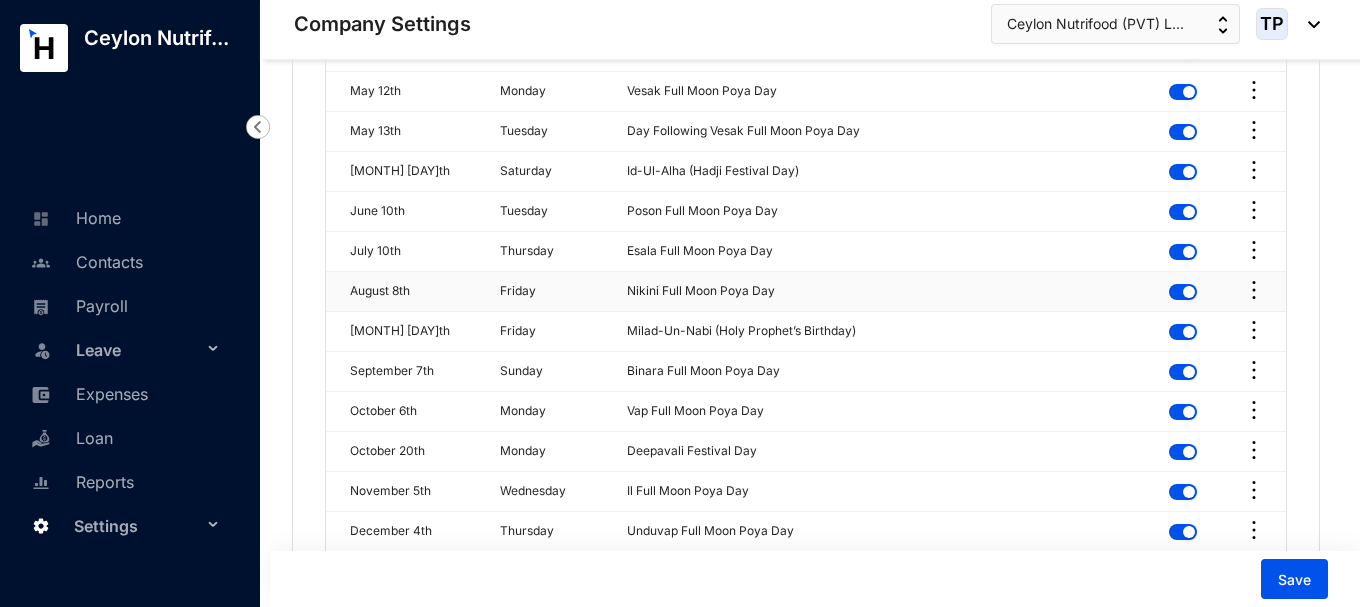 scroll, scrollTop: 5685, scrollLeft: 0, axis: vertical 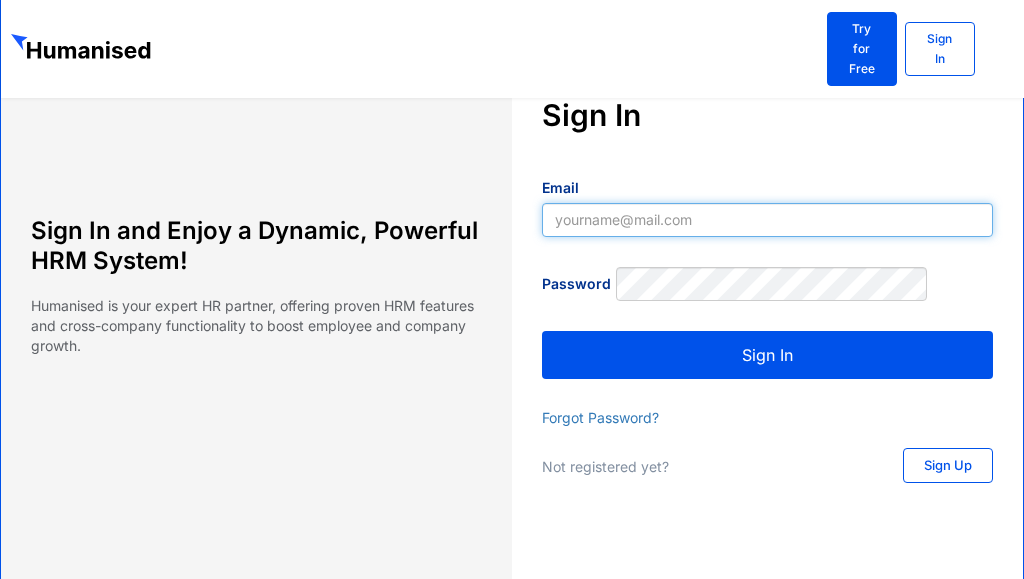 type on "[EMAIL]" 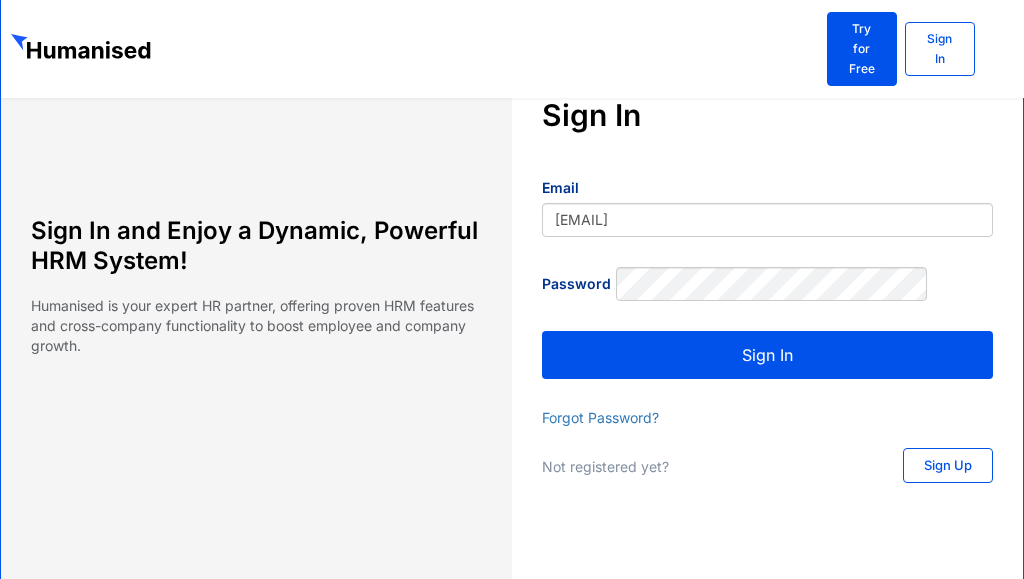 click on "Sign In" at bounding box center [767, 355] 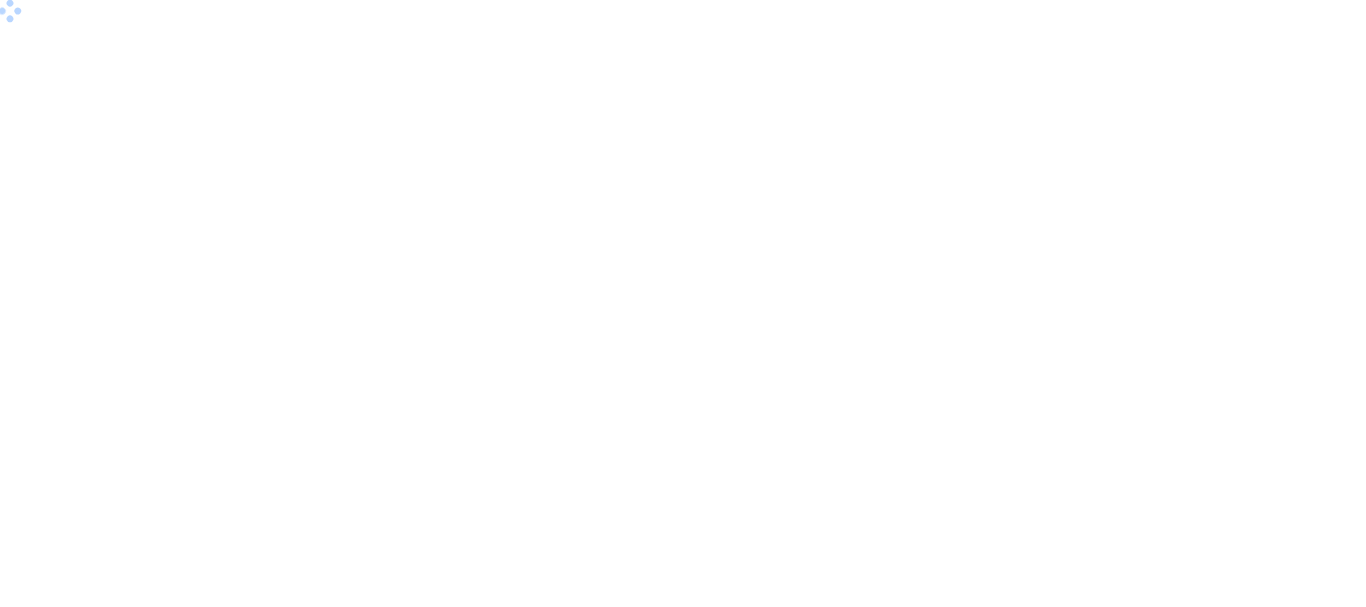 scroll, scrollTop: 0, scrollLeft: 0, axis: both 